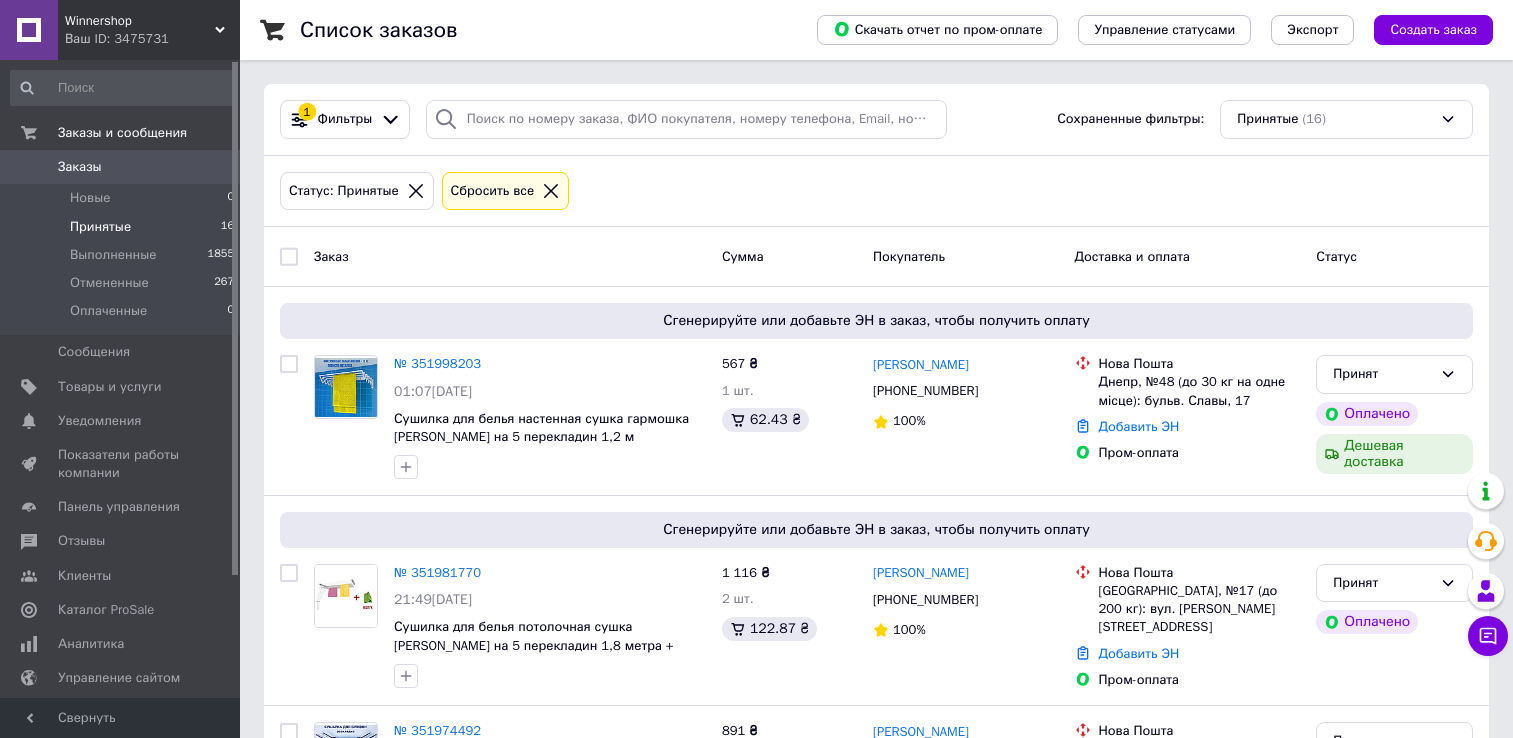 scroll, scrollTop: 0, scrollLeft: 0, axis: both 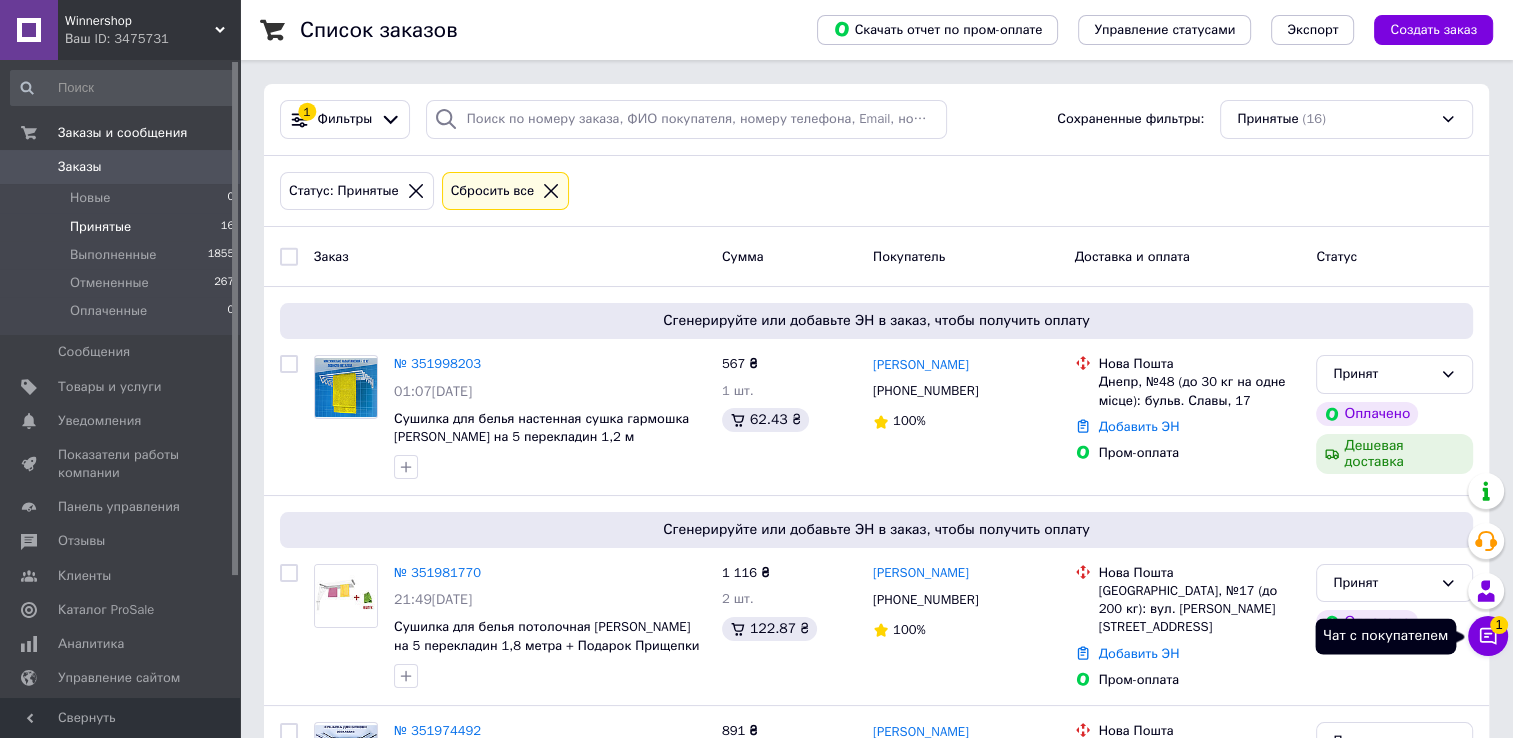 click 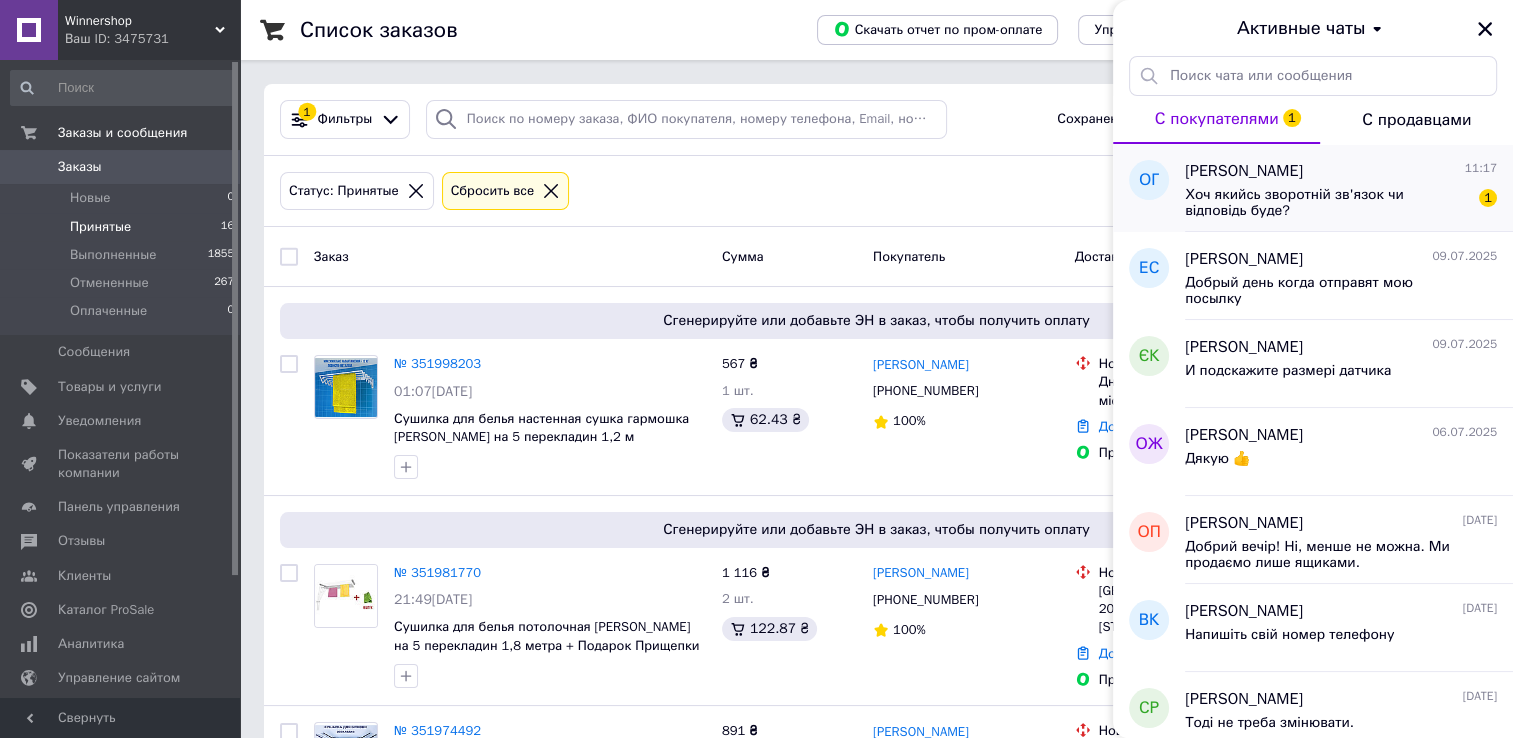 click on "Хоч якийсь зворотній зв'язок чи відповідь буде?" at bounding box center (1327, 203) 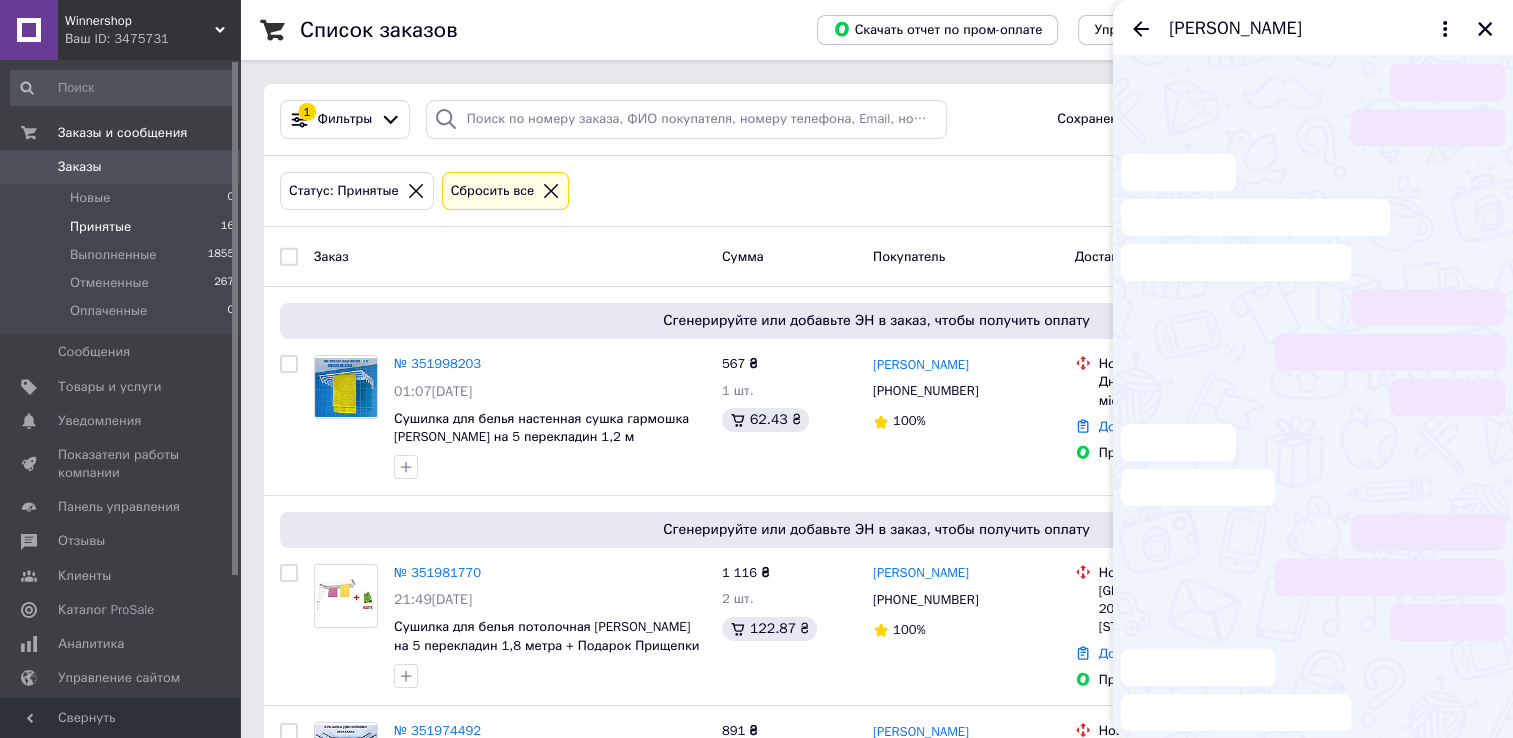 scroll, scrollTop: 511, scrollLeft: 0, axis: vertical 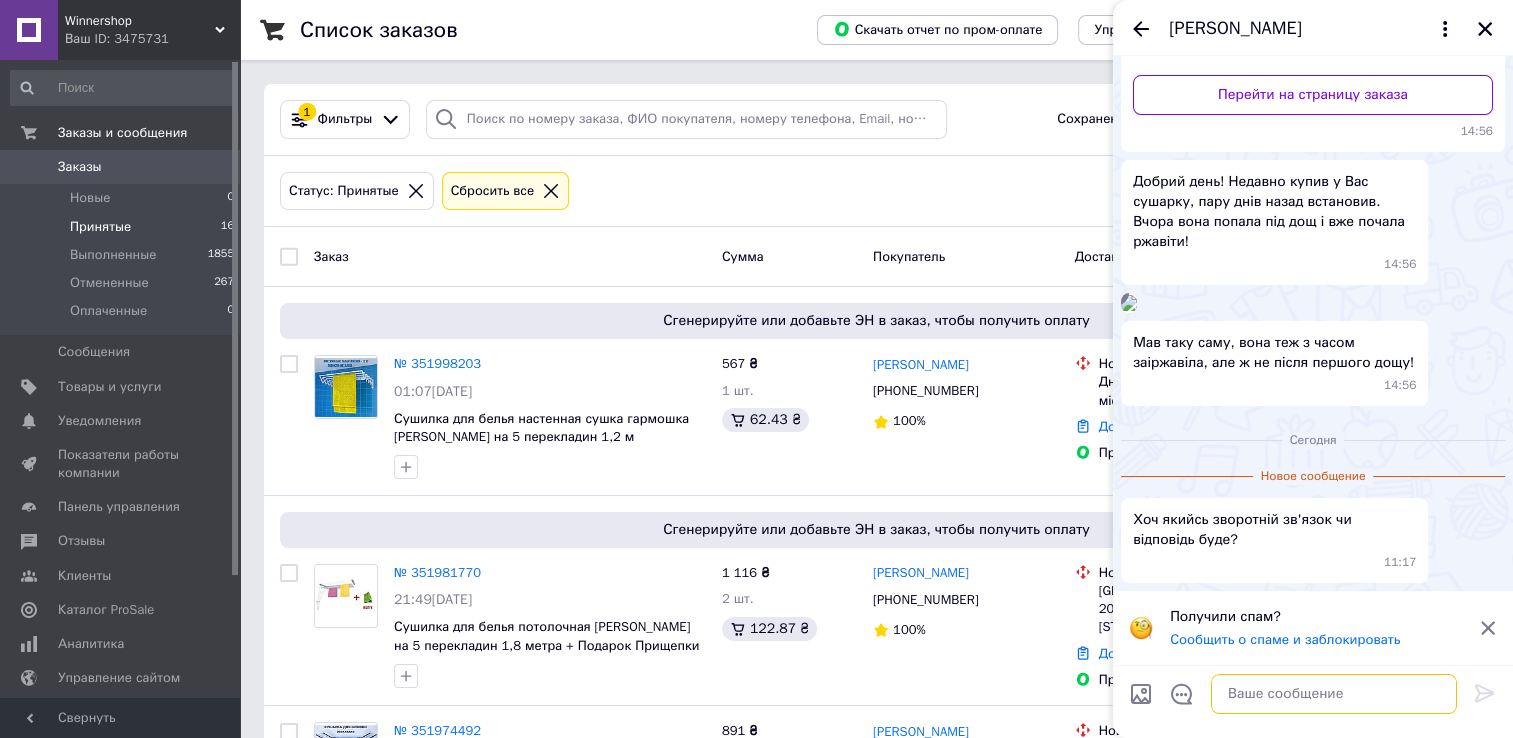 click at bounding box center (1334, 694) 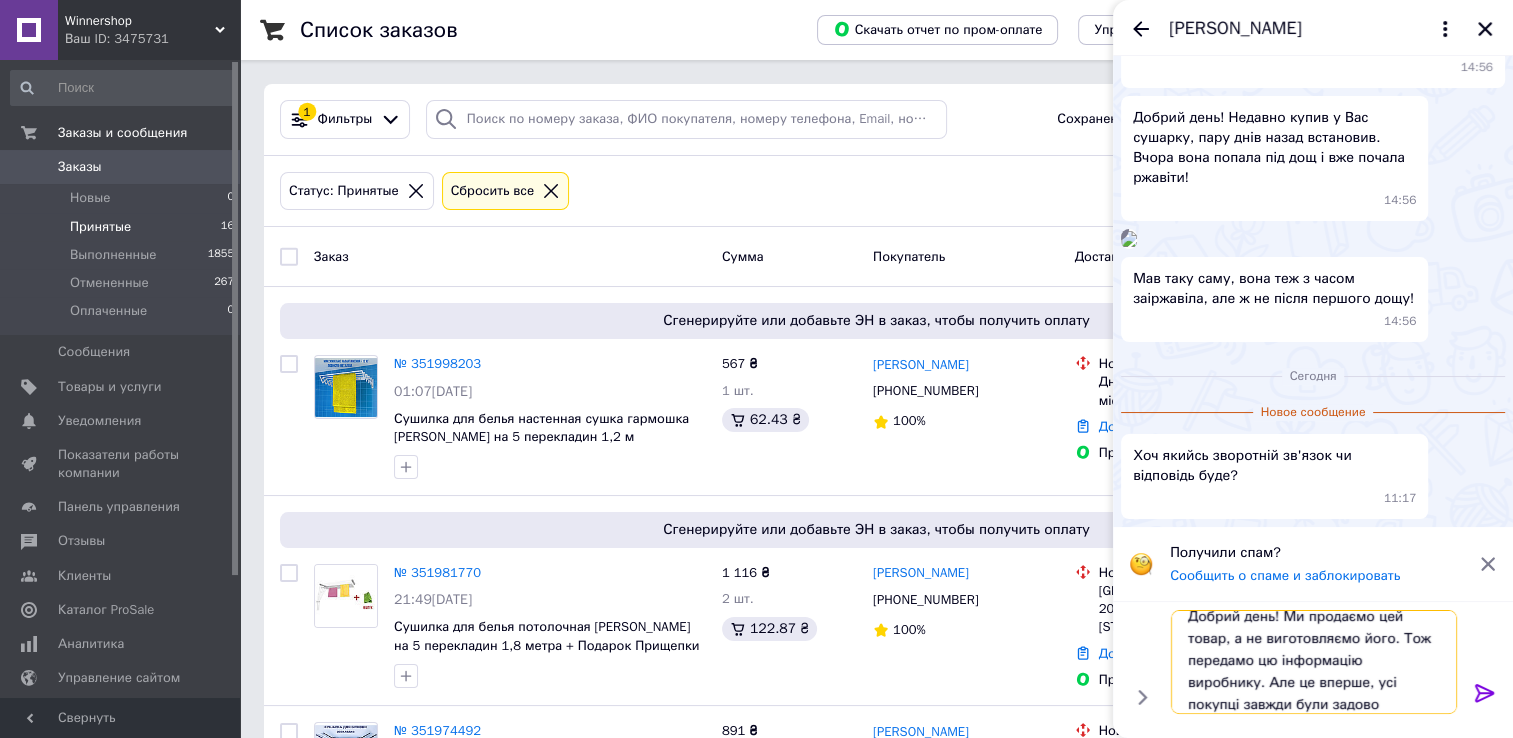 scroll, scrollTop: 1, scrollLeft: 0, axis: vertical 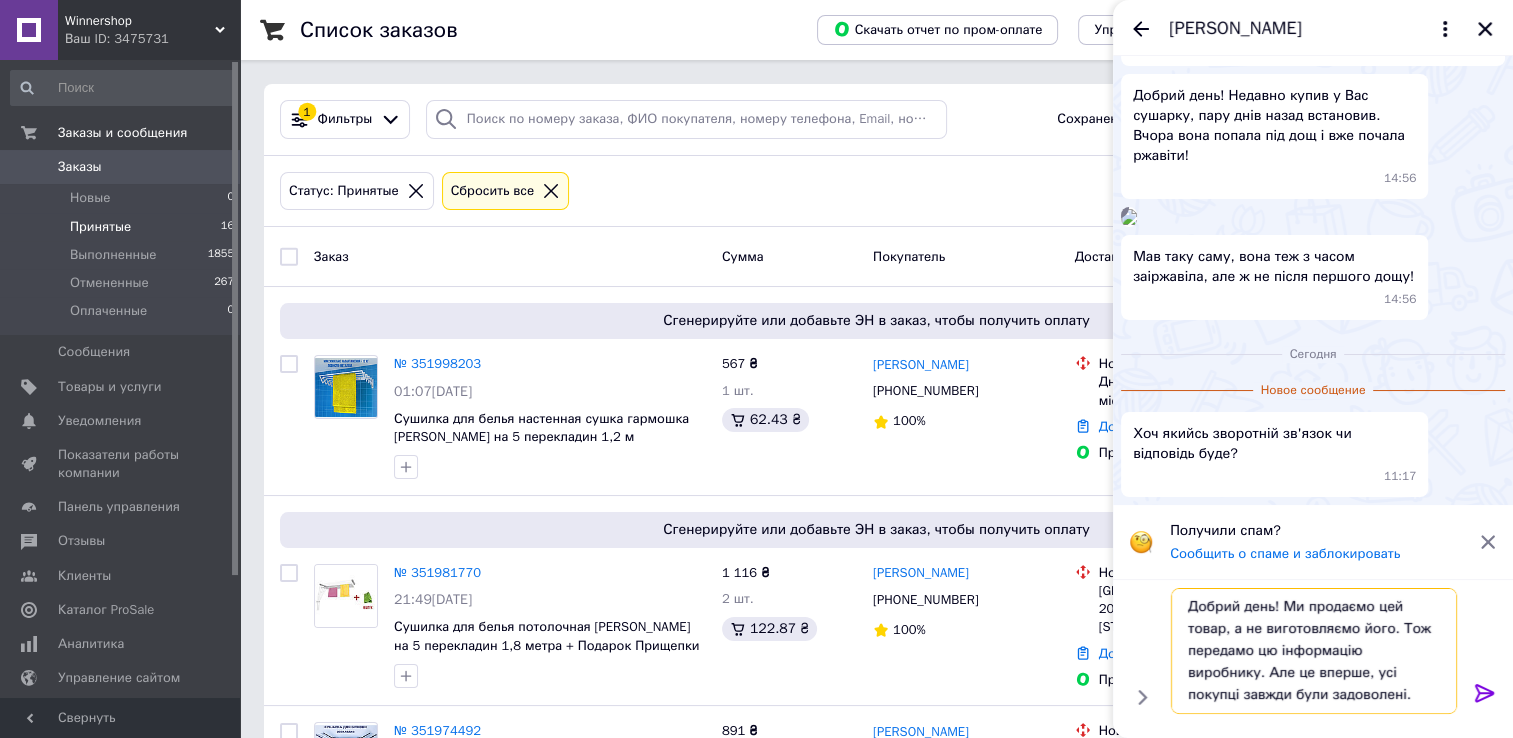 type on "Добрий день! Ми продаємо цей товар, а не виготовляємо його. Тож передамо цю інформацію виробнику. Але це вперше, усі покупці завжди були задоволені." 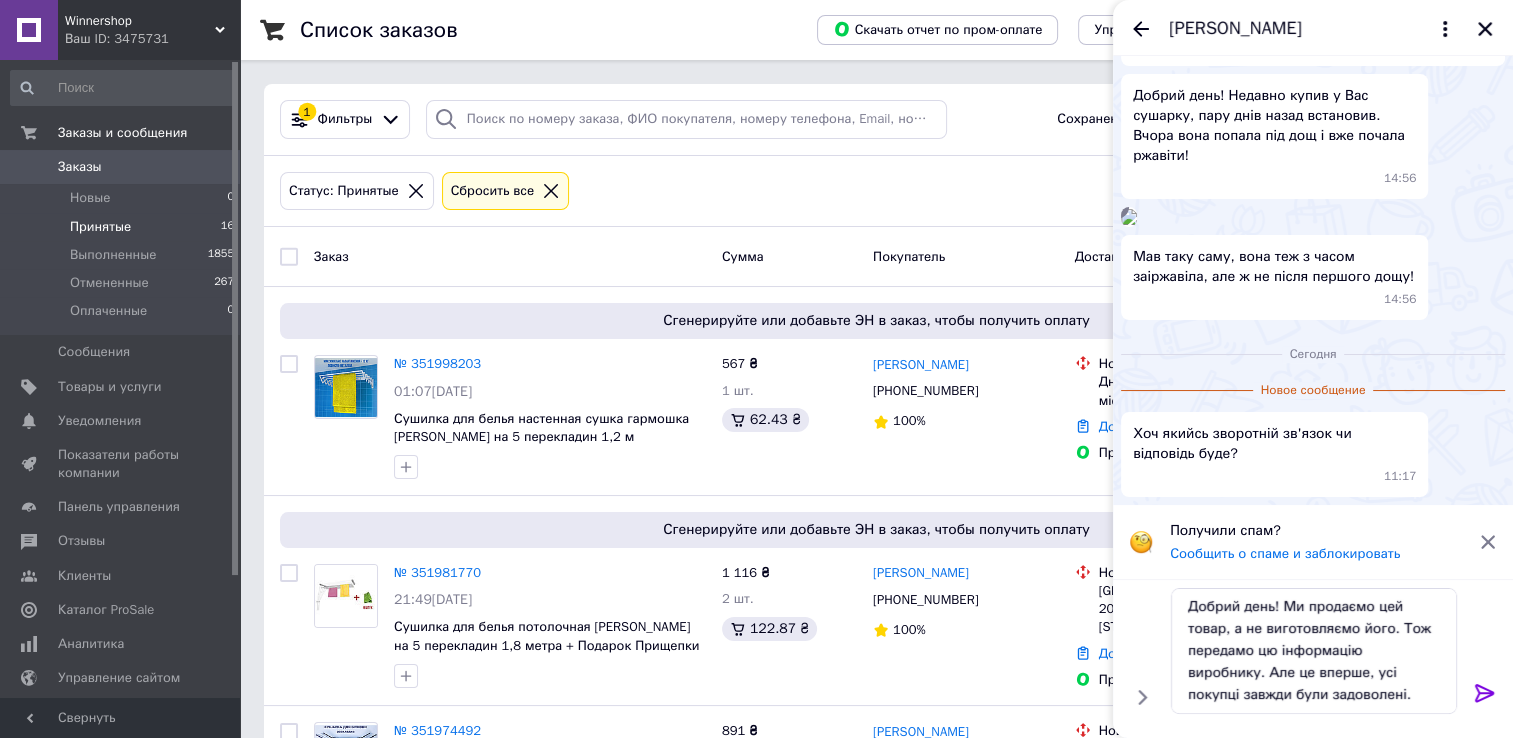 click 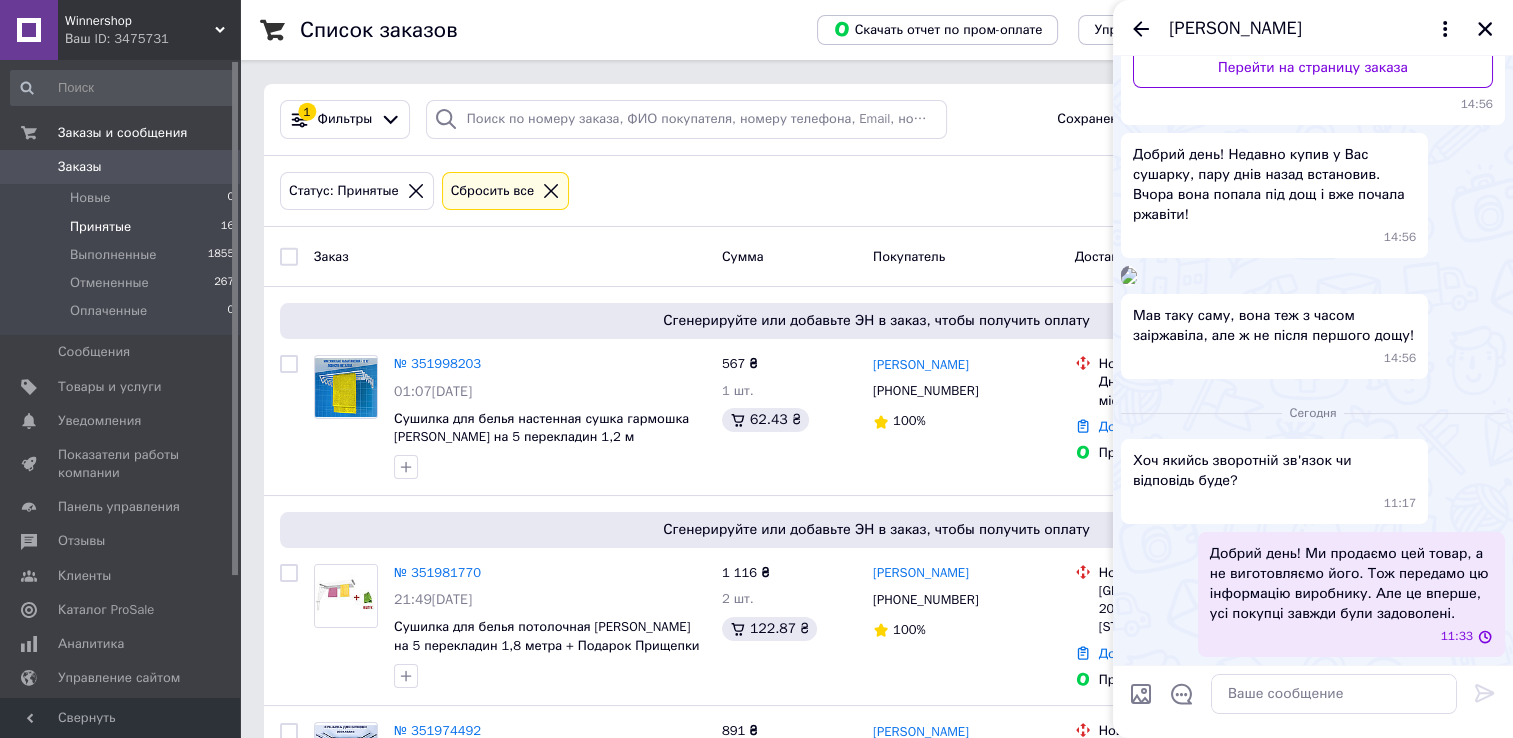 scroll, scrollTop: 0, scrollLeft: 0, axis: both 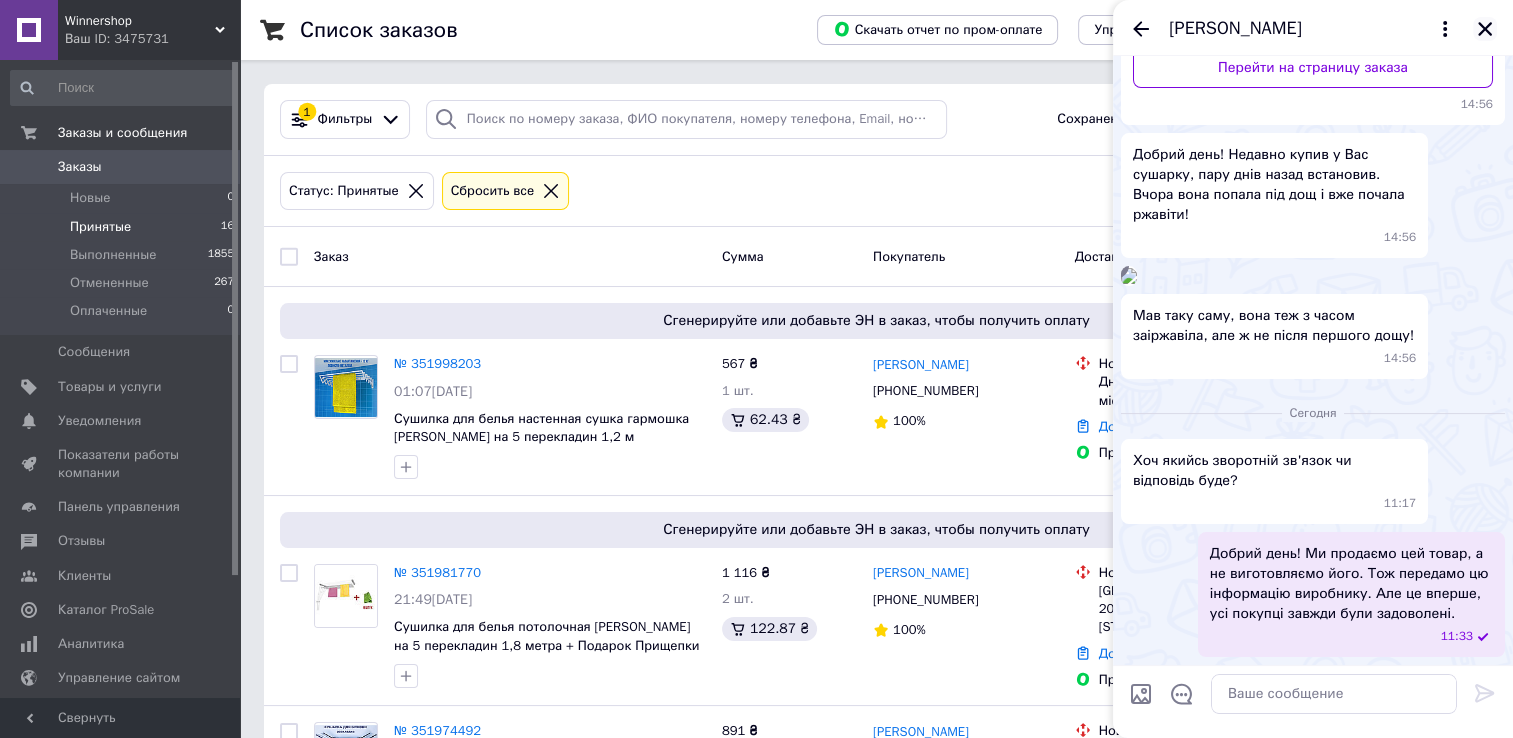 click 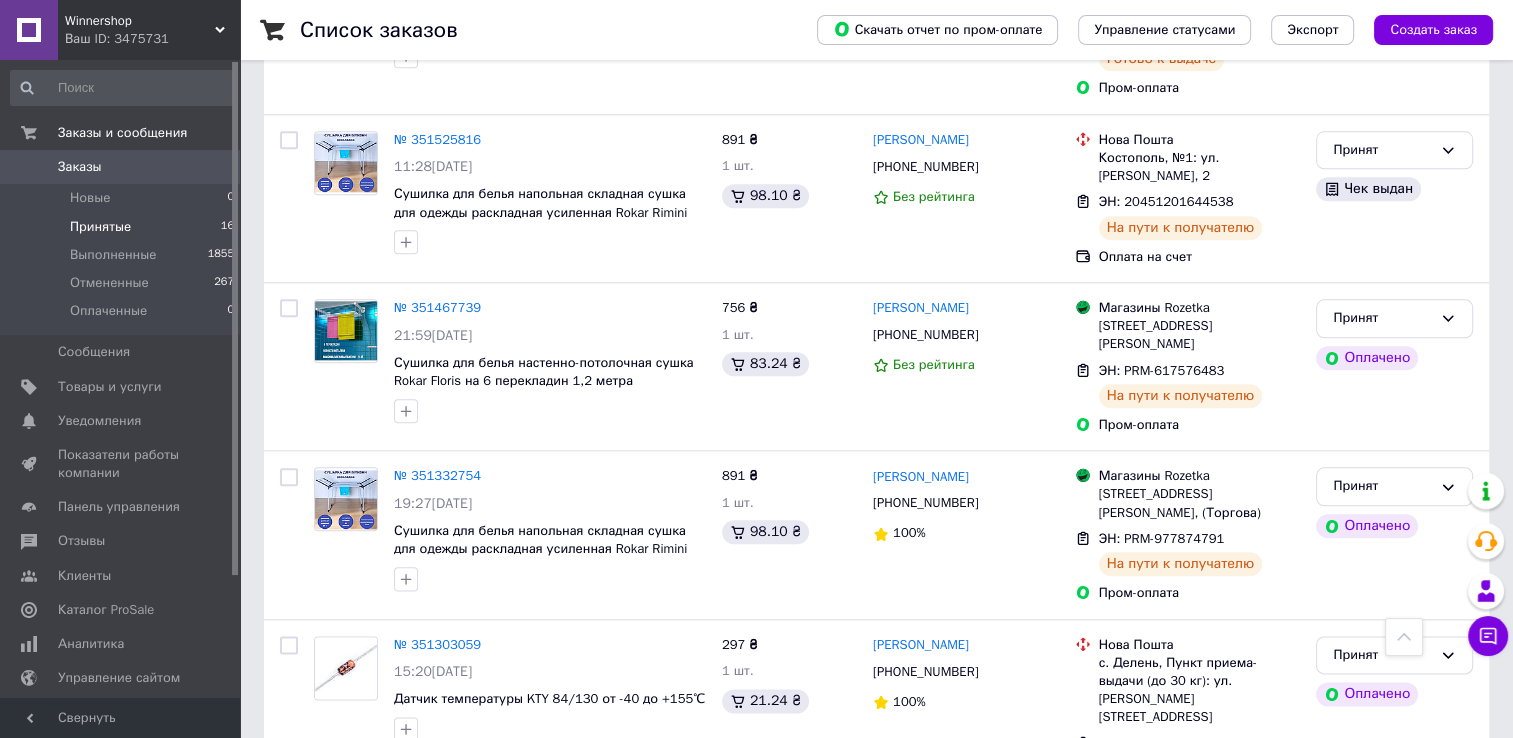 scroll, scrollTop: 2356, scrollLeft: 0, axis: vertical 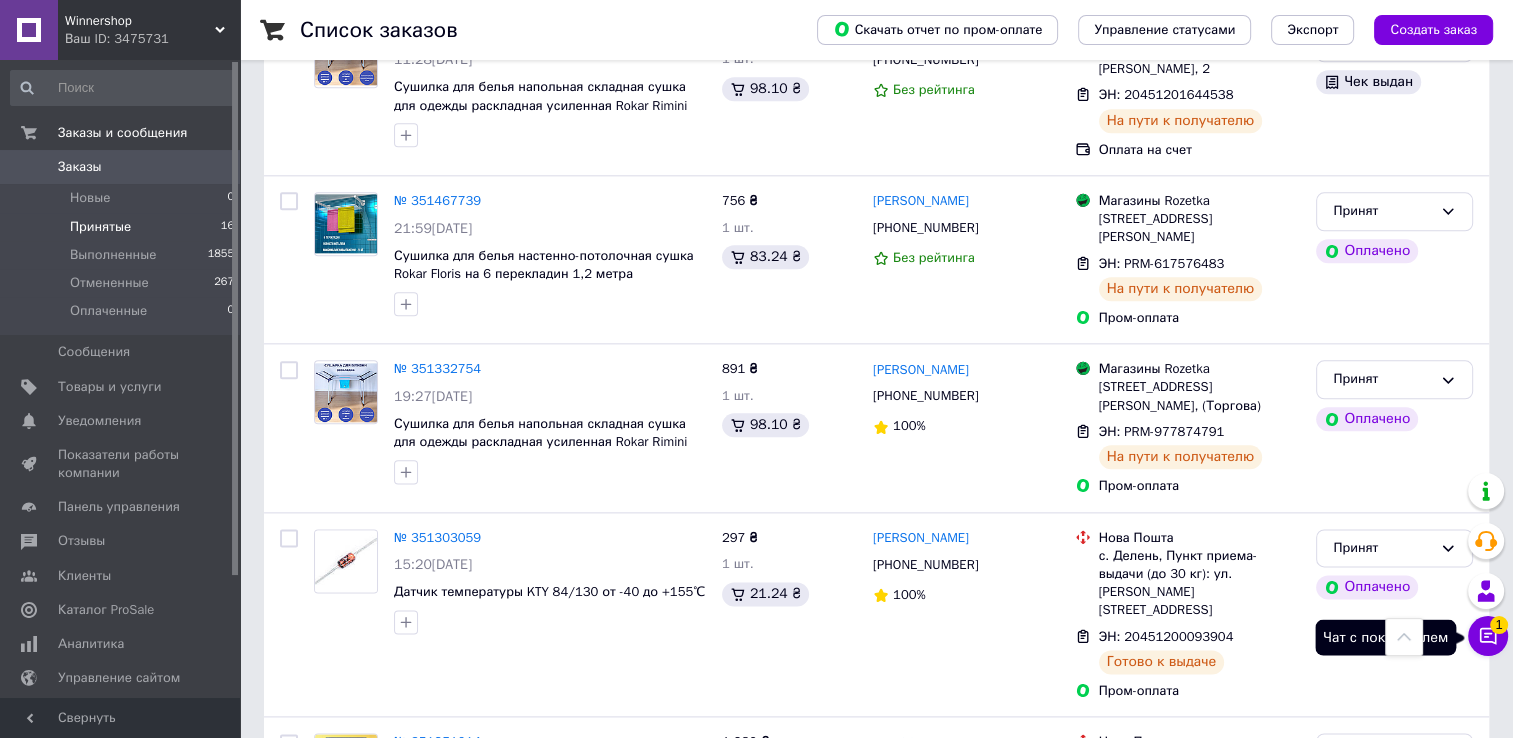 click 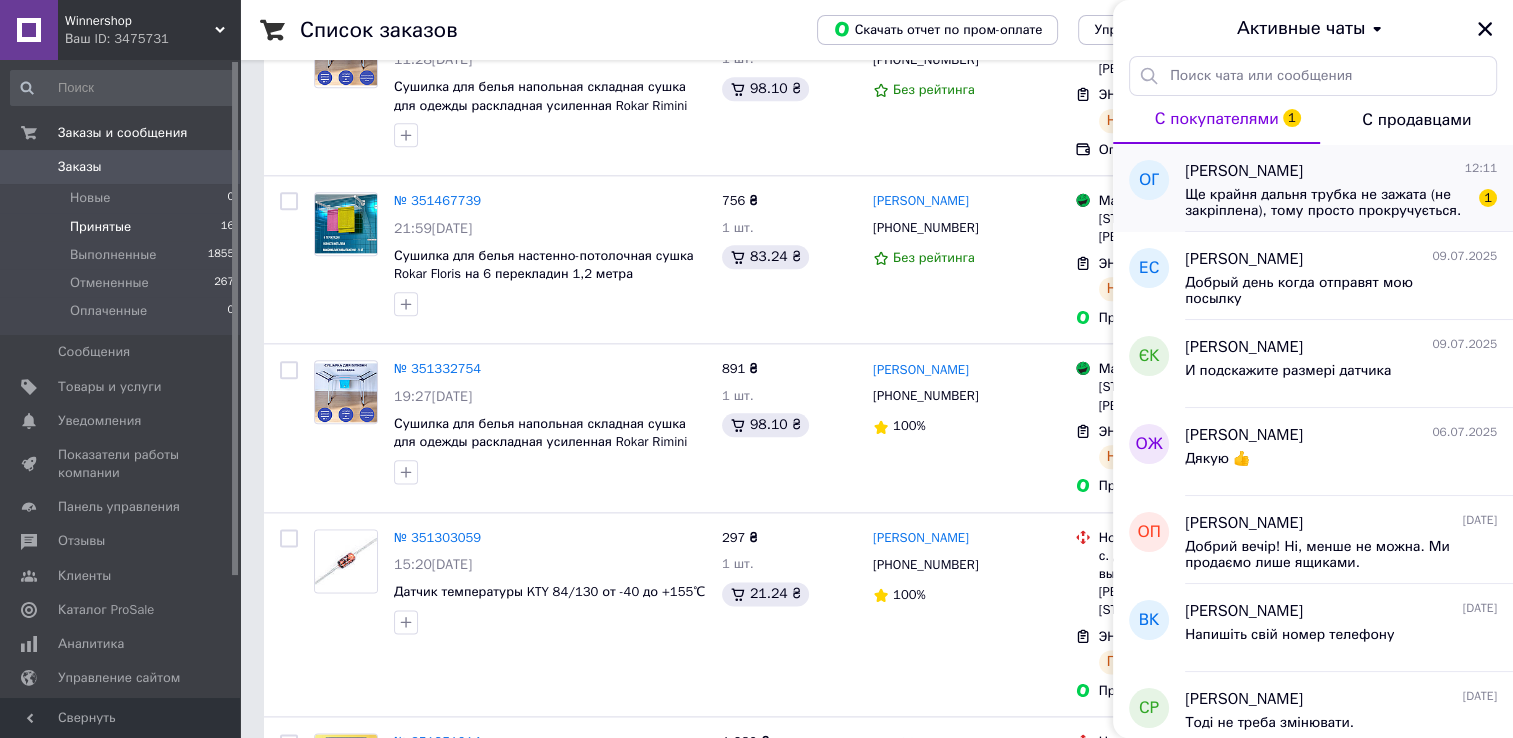 click on "Ще крайня дальня трубка не зажата (не закріплена), тому просто прокручується. Дайте контакт виробника, будь ласка." at bounding box center [1327, 203] 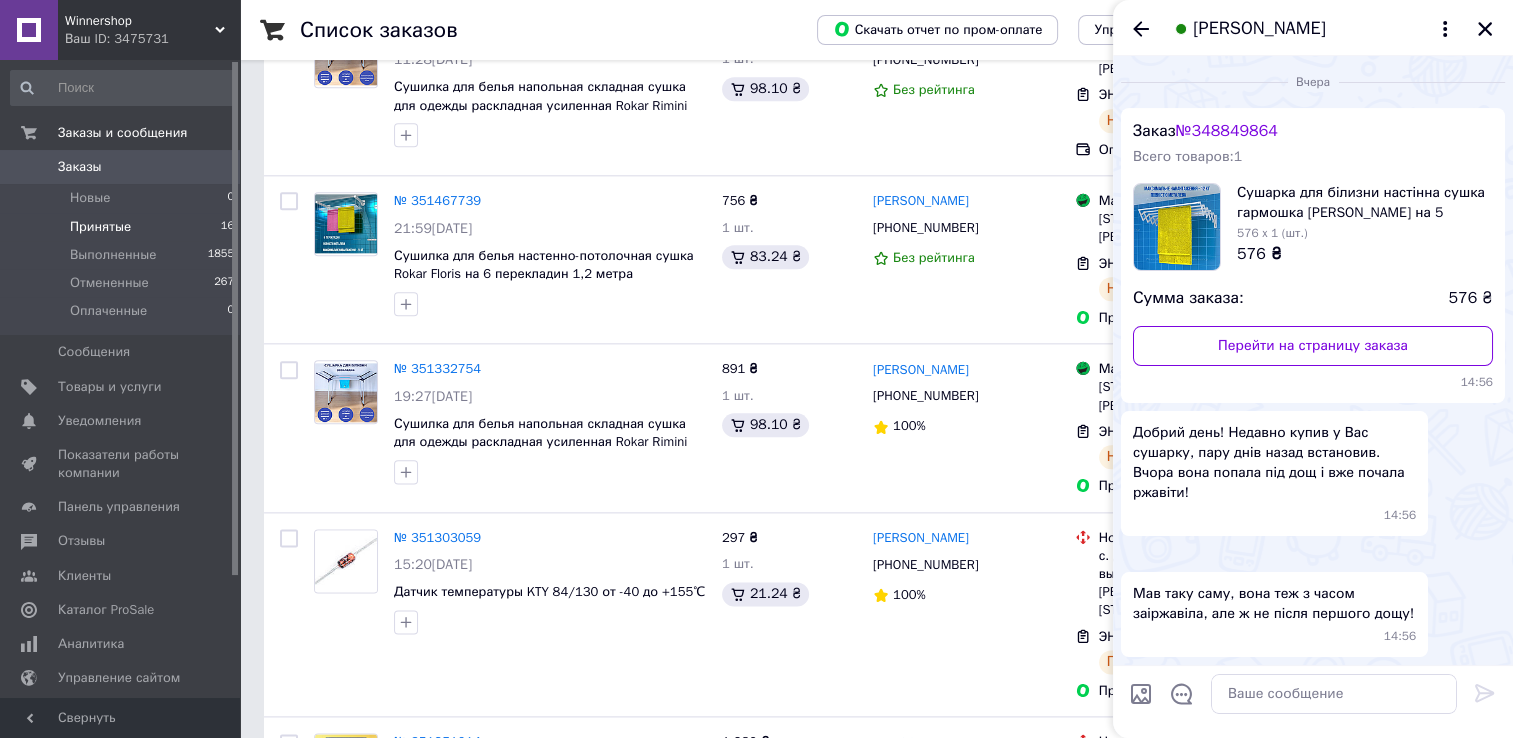 scroll, scrollTop: 688, scrollLeft: 0, axis: vertical 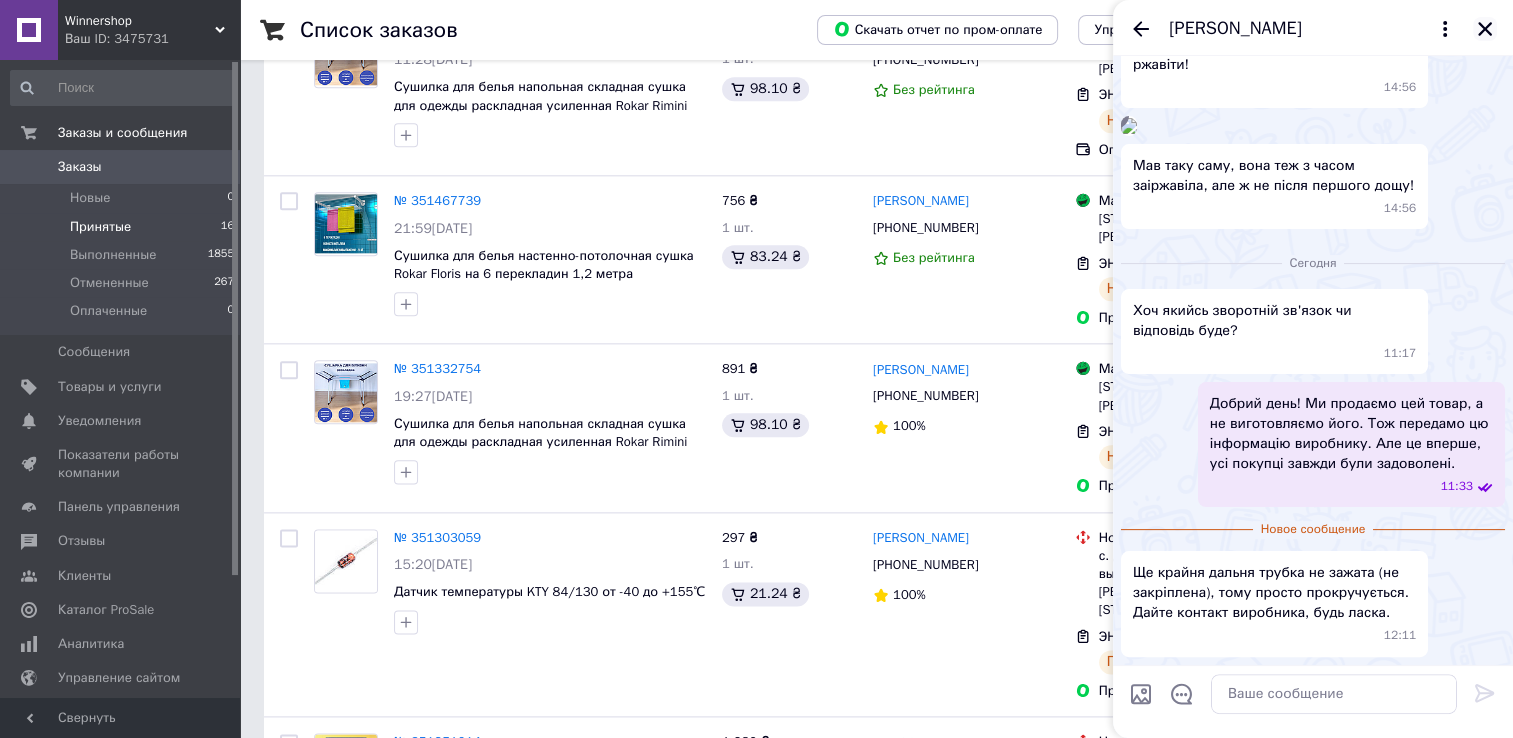click 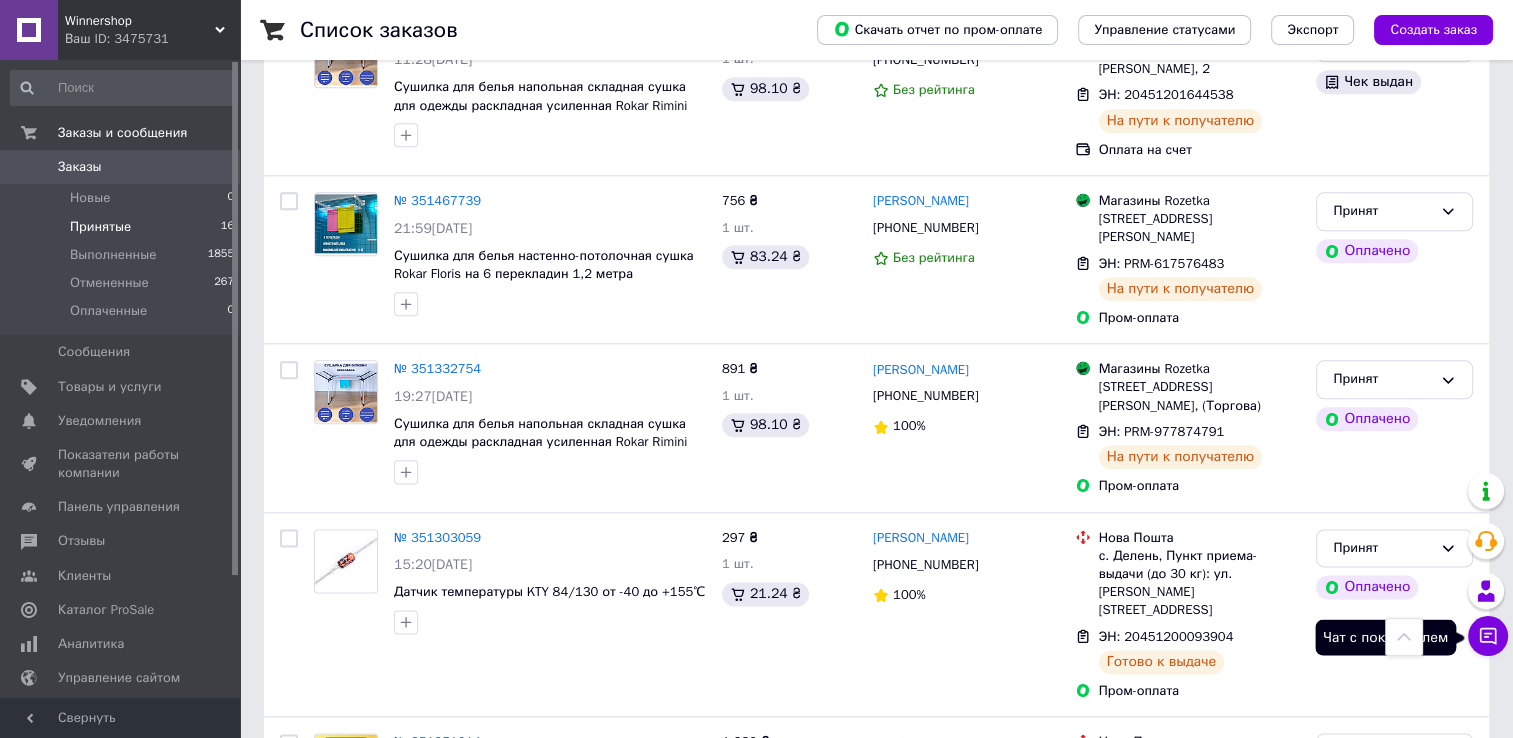 click 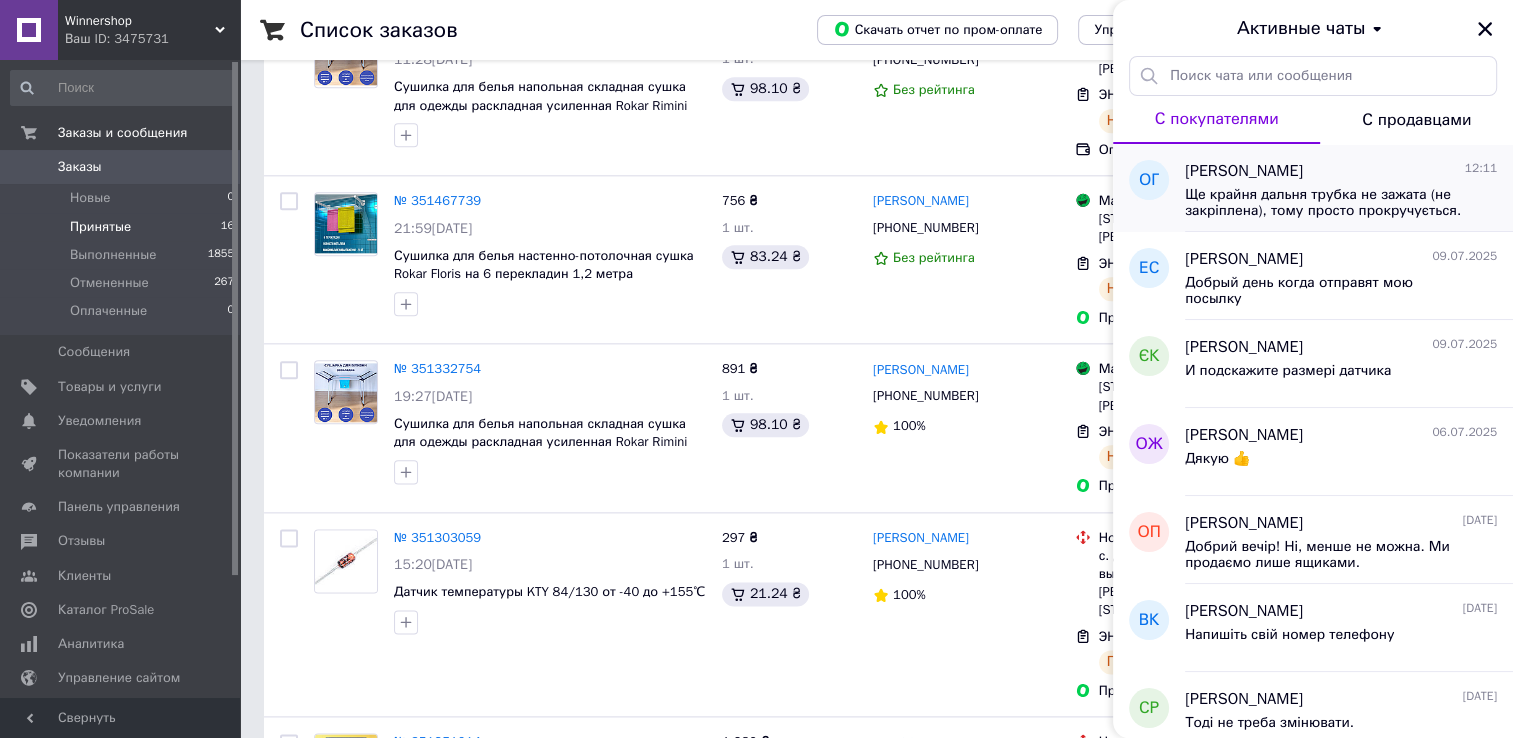 click on "[PERSON_NAME] 12:11 Ще крайня дальня трубка не зажата (не закріплена), тому просто прокручується. Дайте контакт виробника, будь ласка." at bounding box center (1349, 188) 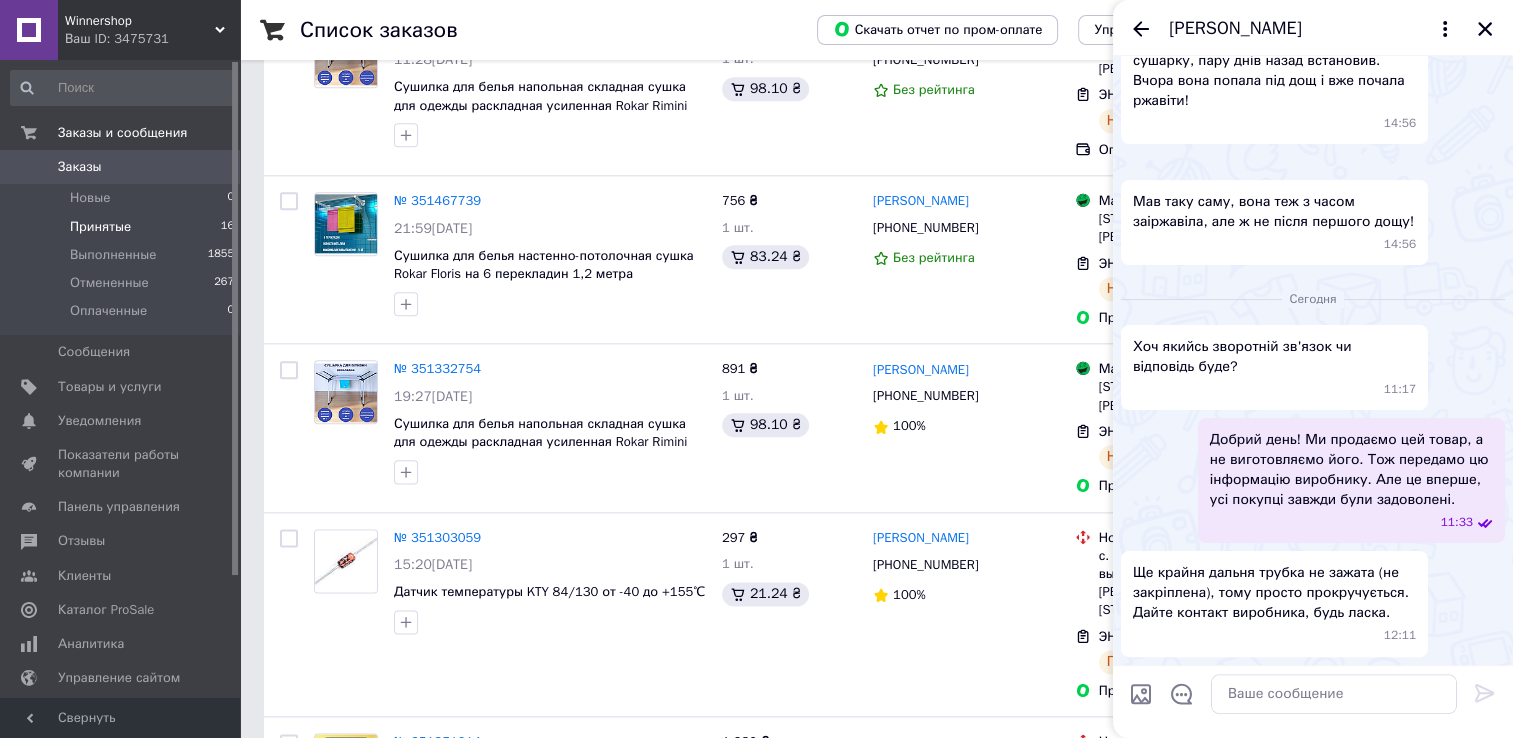 scroll, scrollTop: 651, scrollLeft: 0, axis: vertical 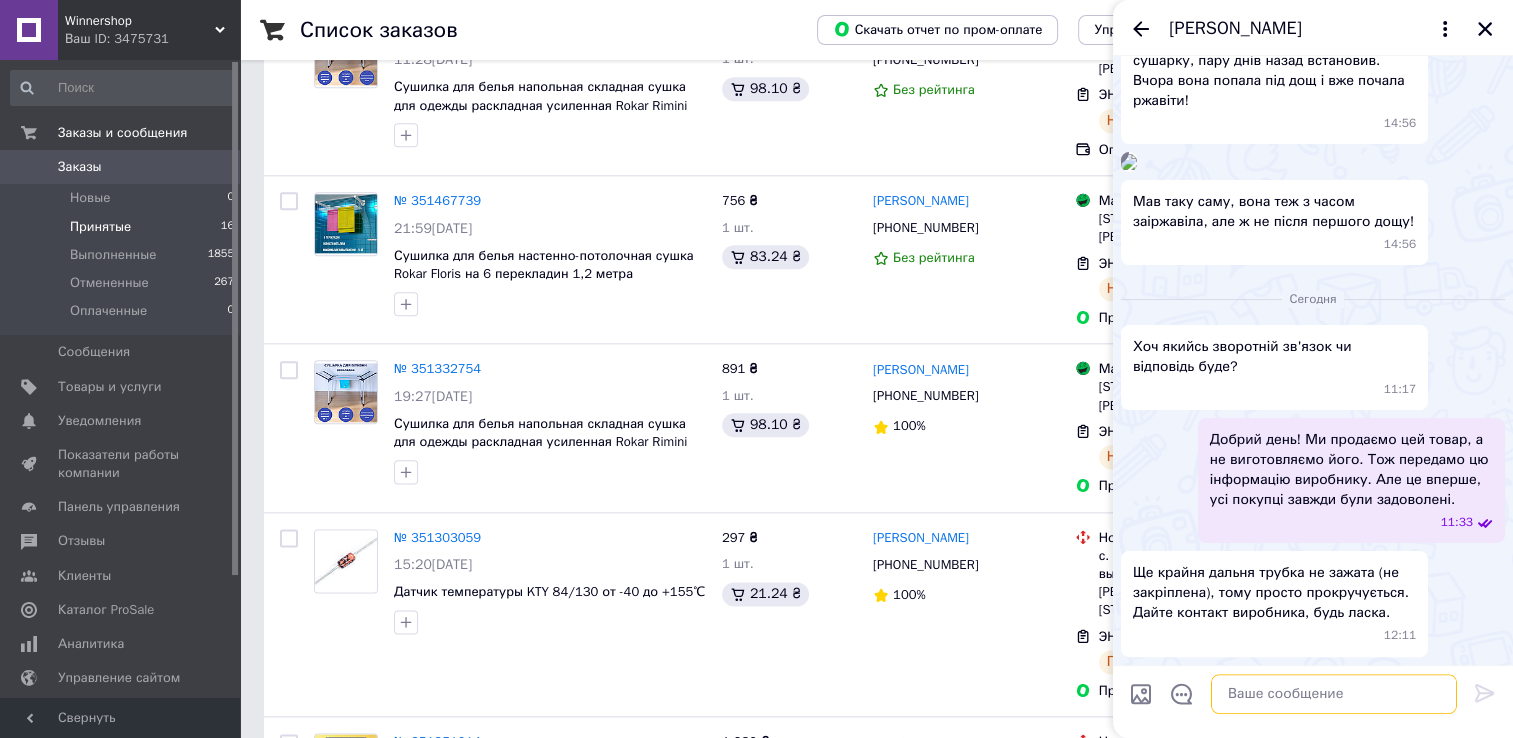 click at bounding box center (1334, 694) 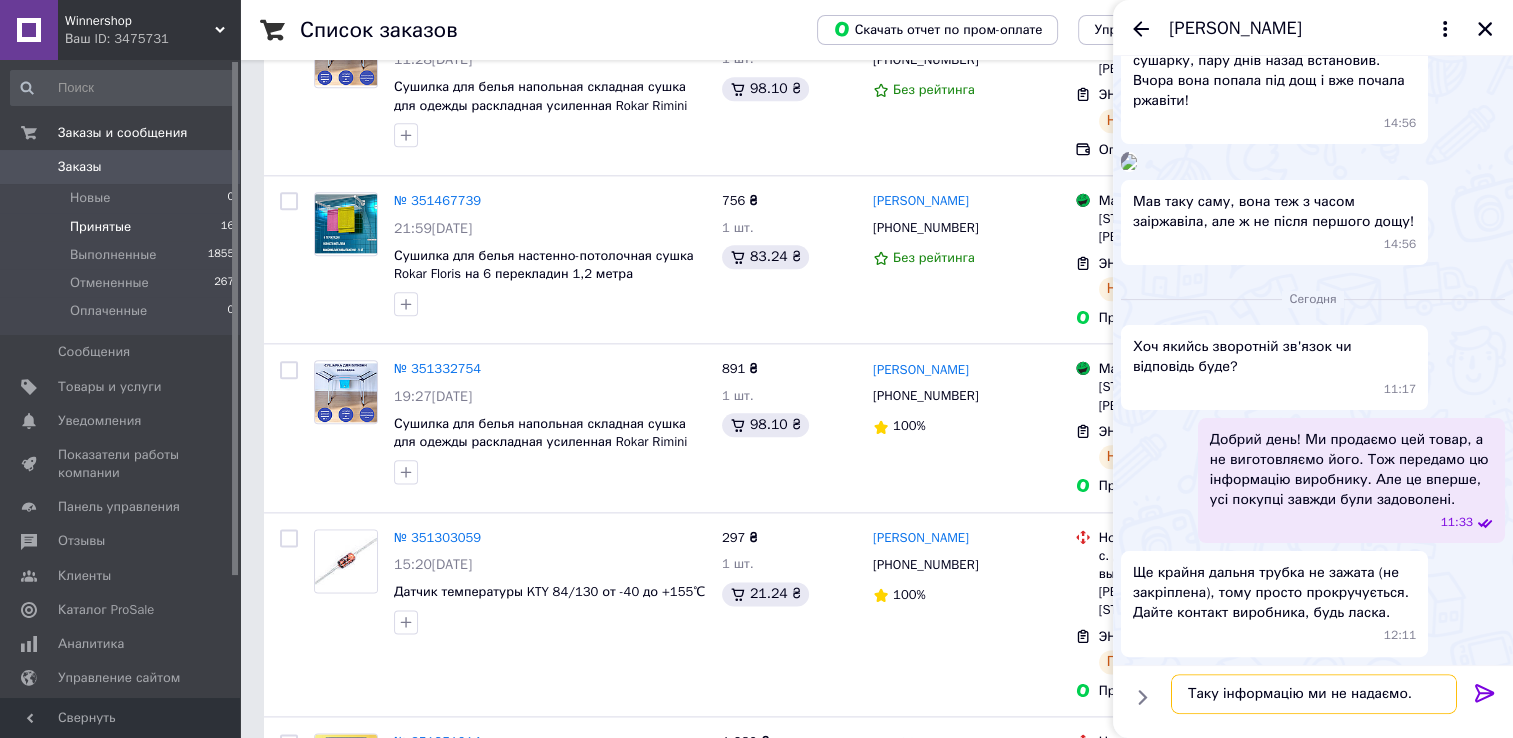 type on "Таку інформацію ми не надаємо." 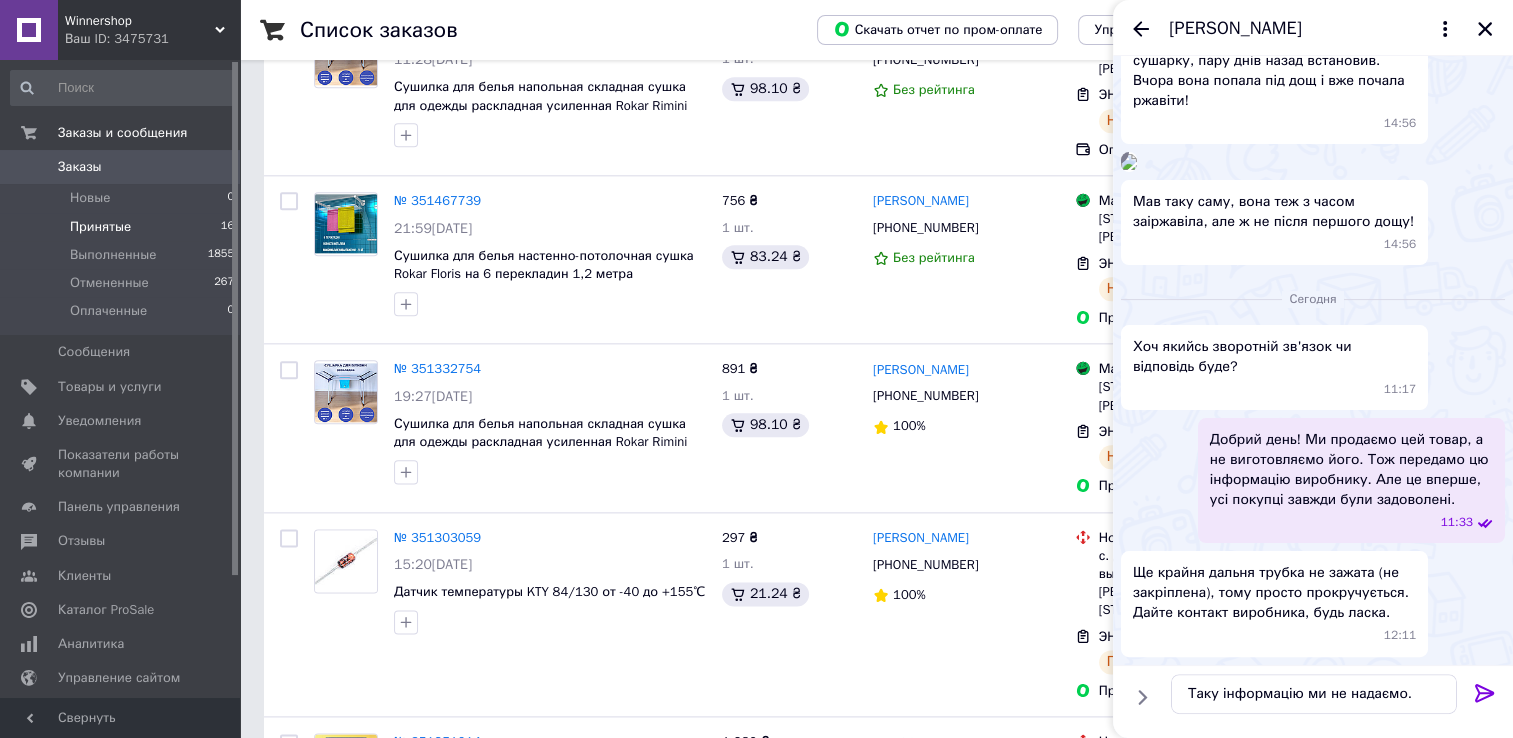 click 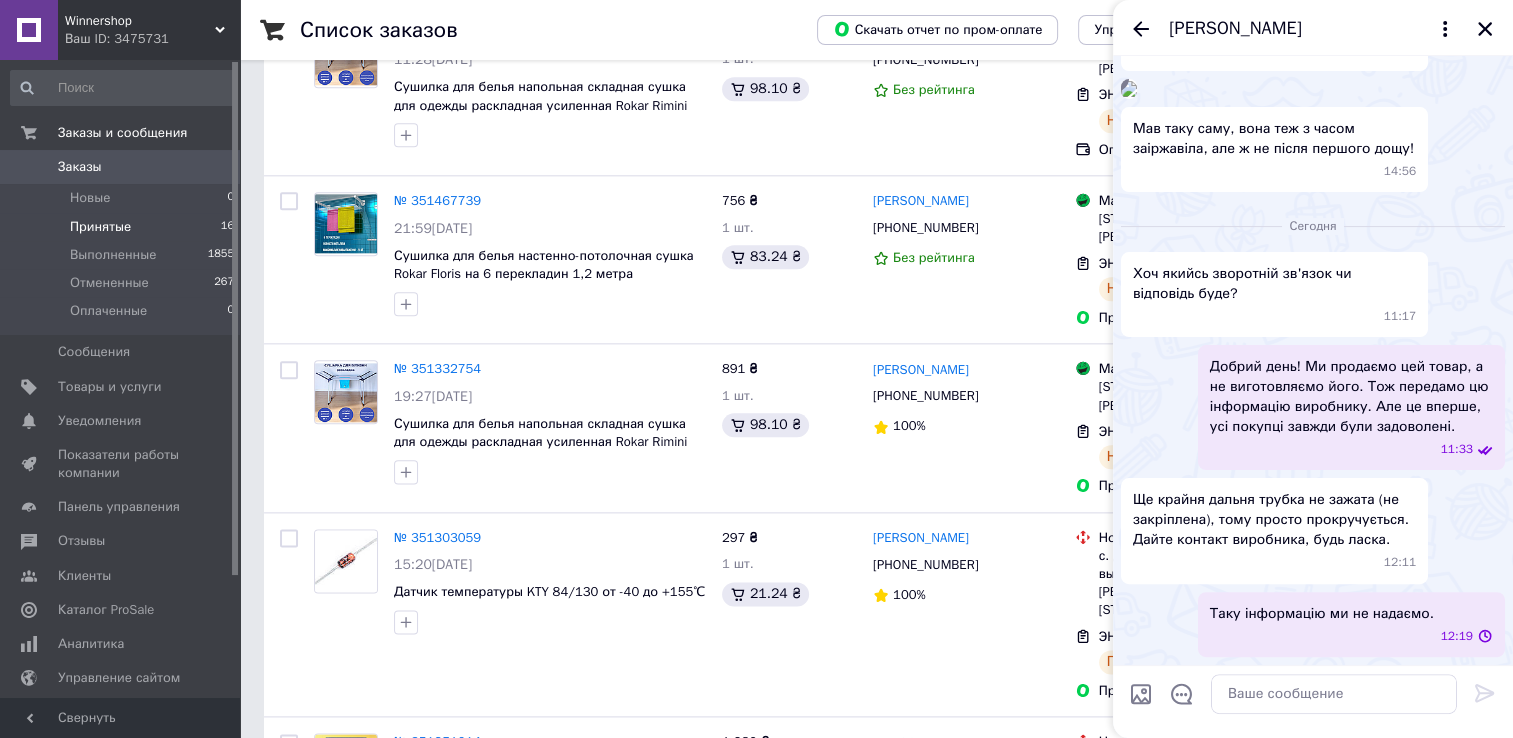 scroll, scrollTop: 704, scrollLeft: 0, axis: vertical 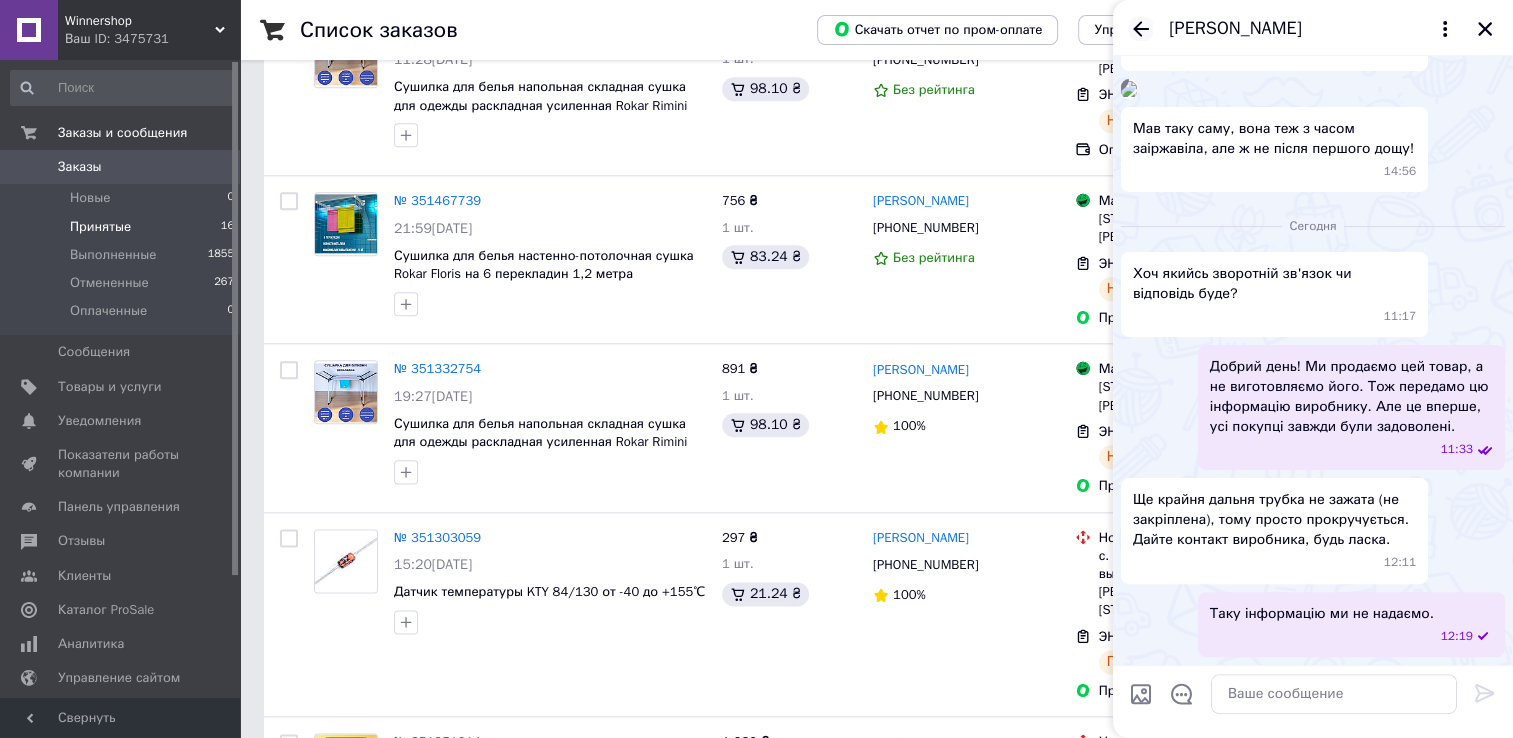 click 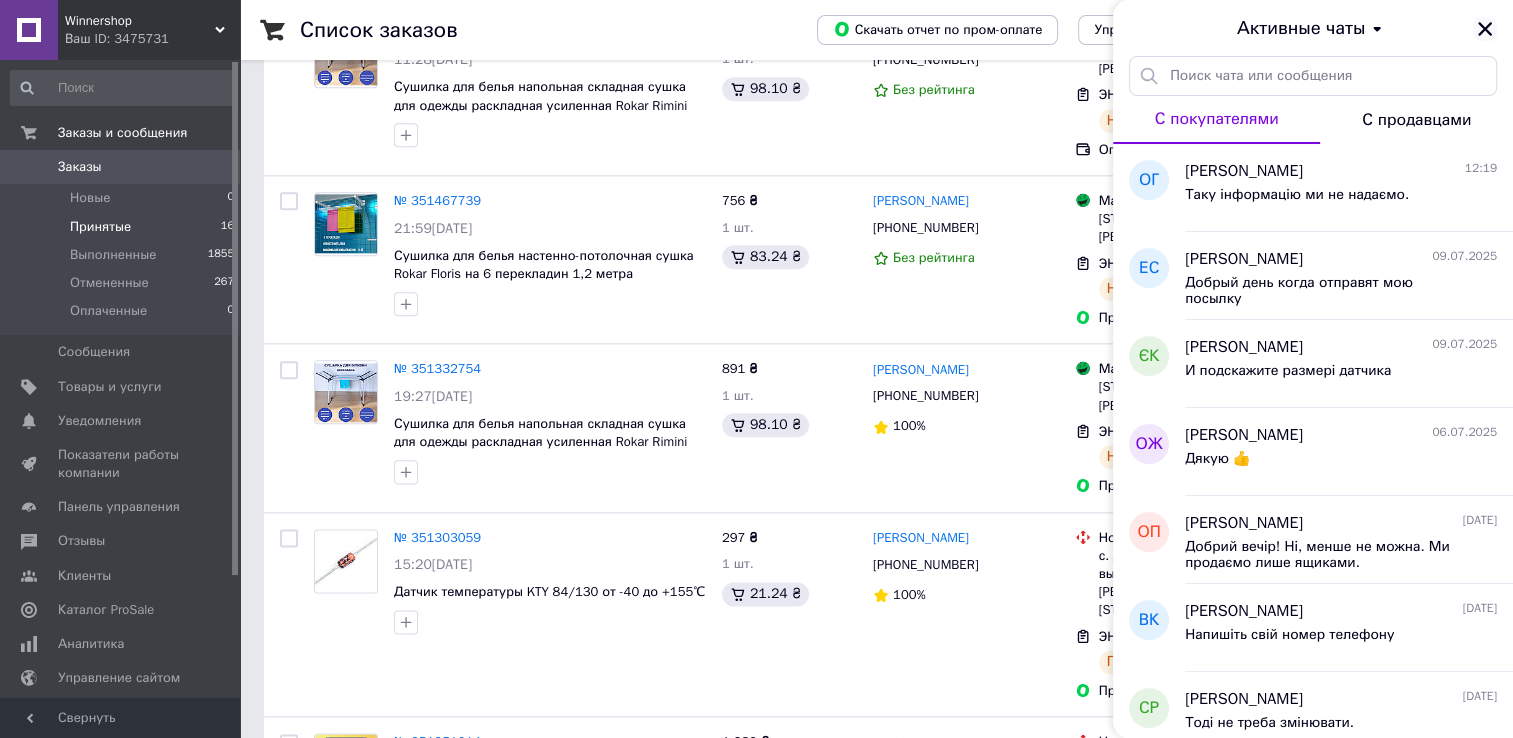 click 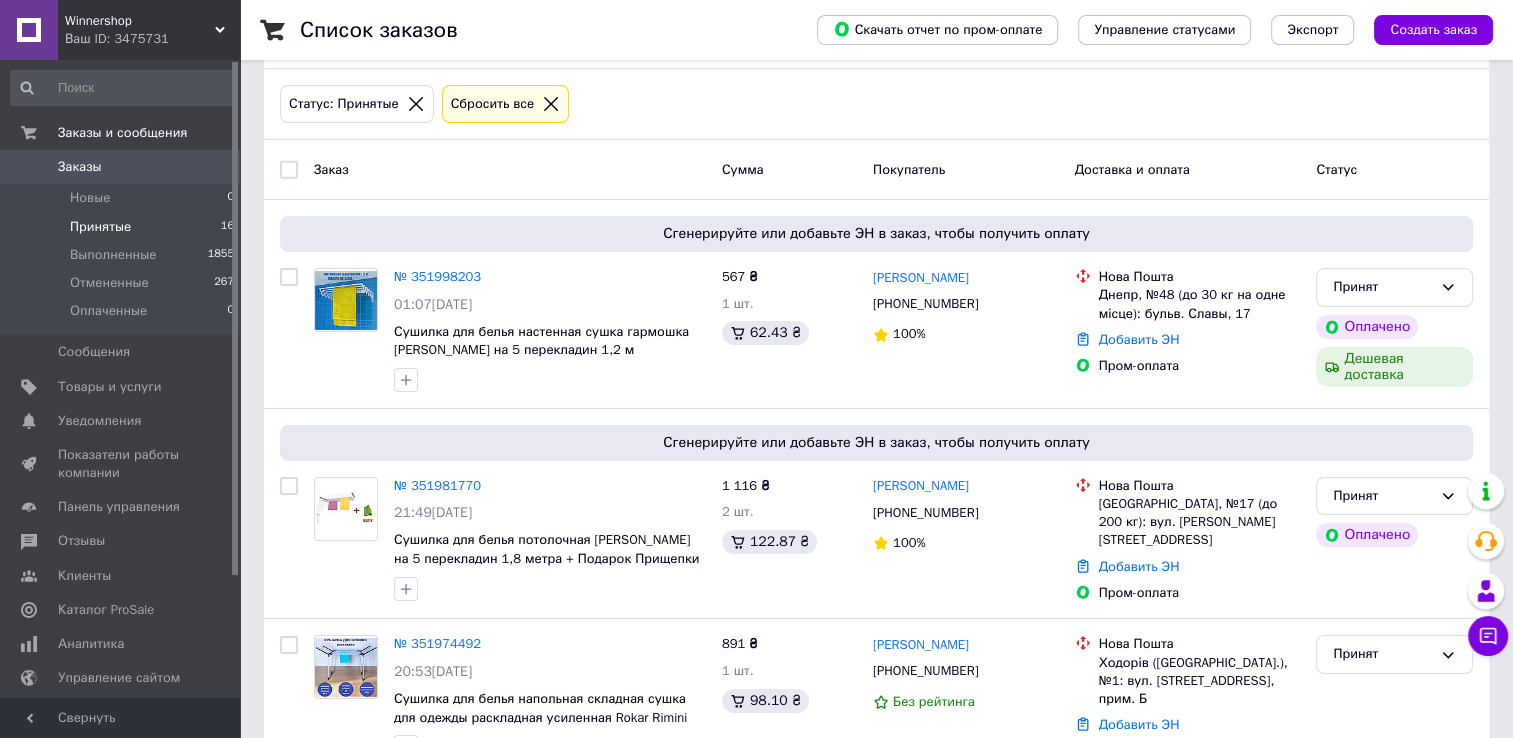 scroll, scrollTop: 0, scrollLeft: 0, axis: both 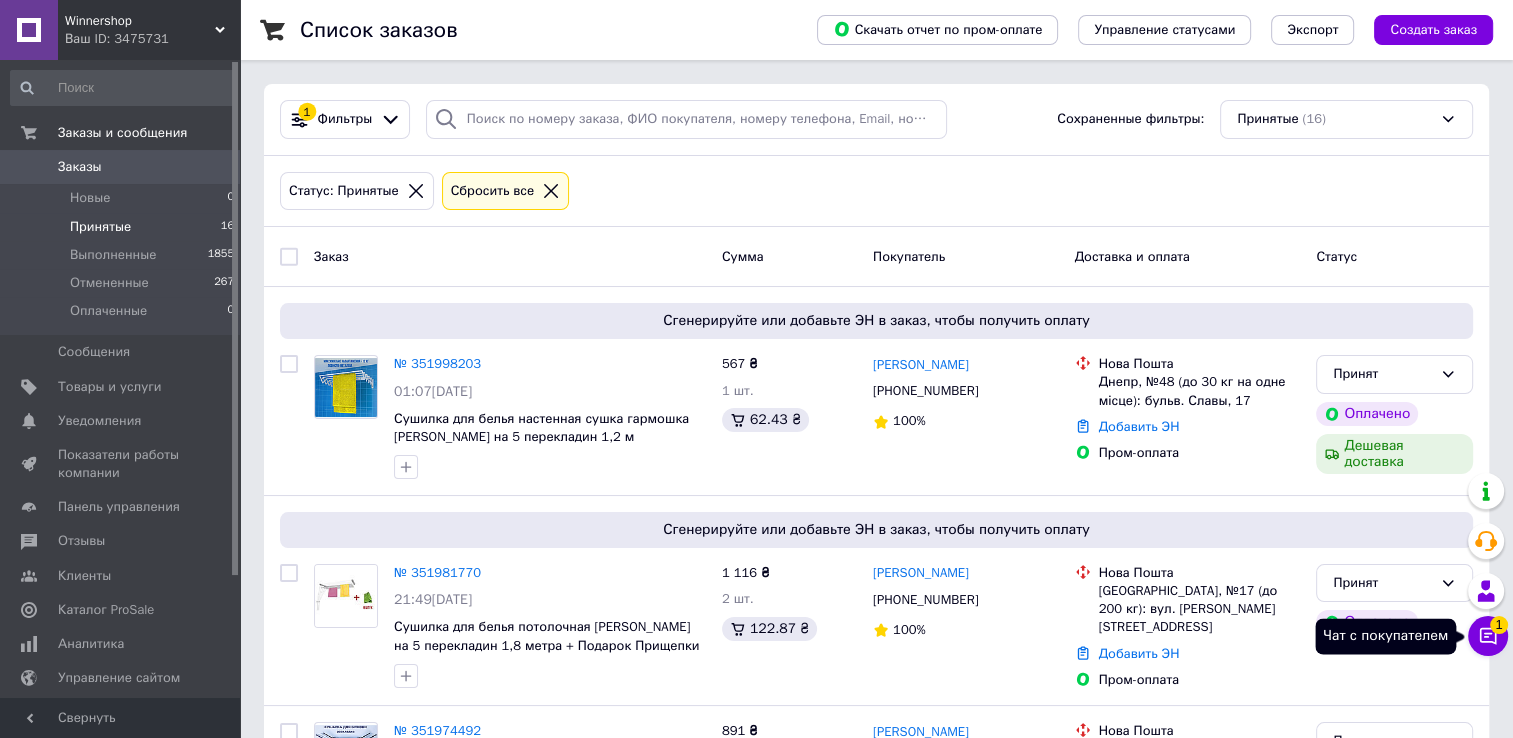 click 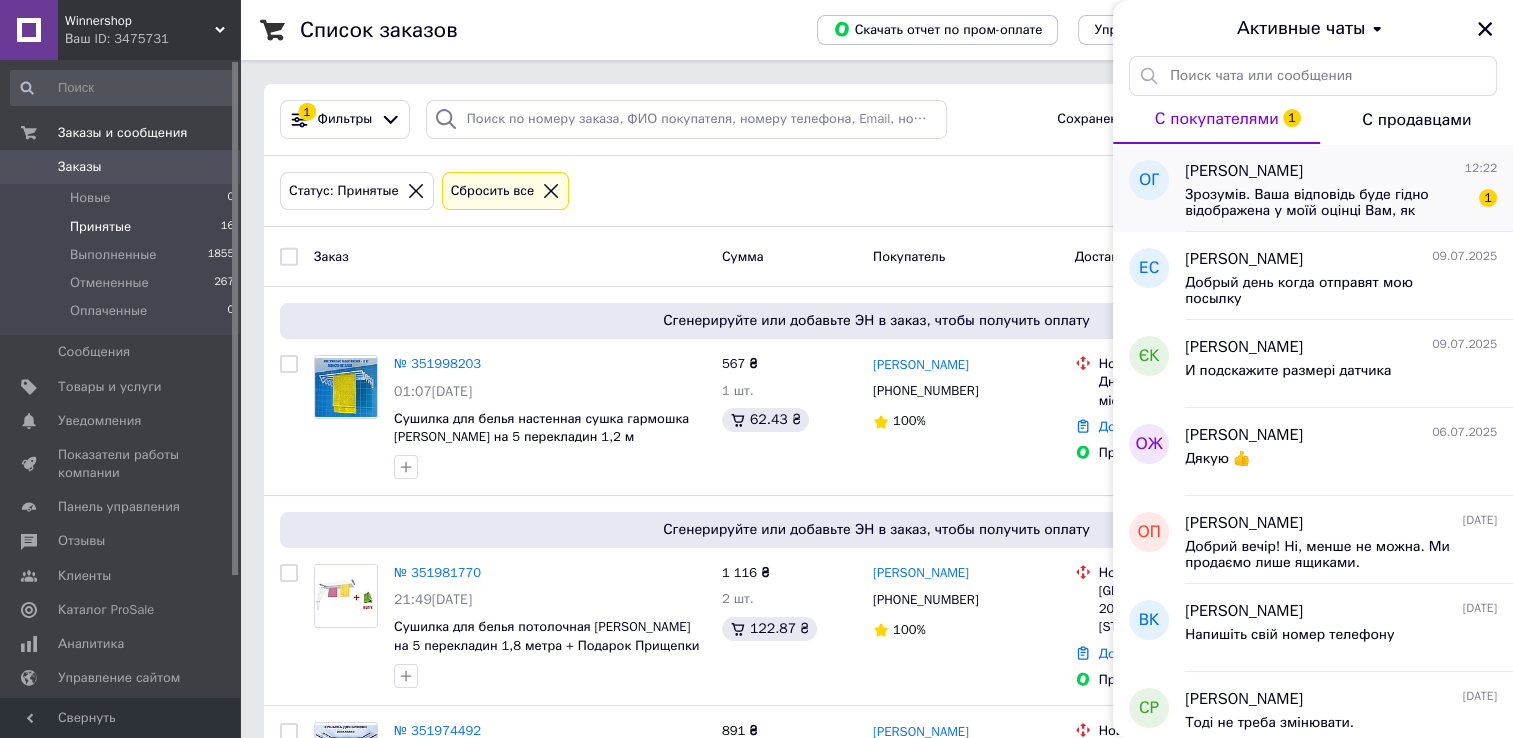 click on "Зрозумів. Ваша відповідь буде гідно відображена у моїй оцінці Вам, як продавцю." at bounding box center [1327, 203] 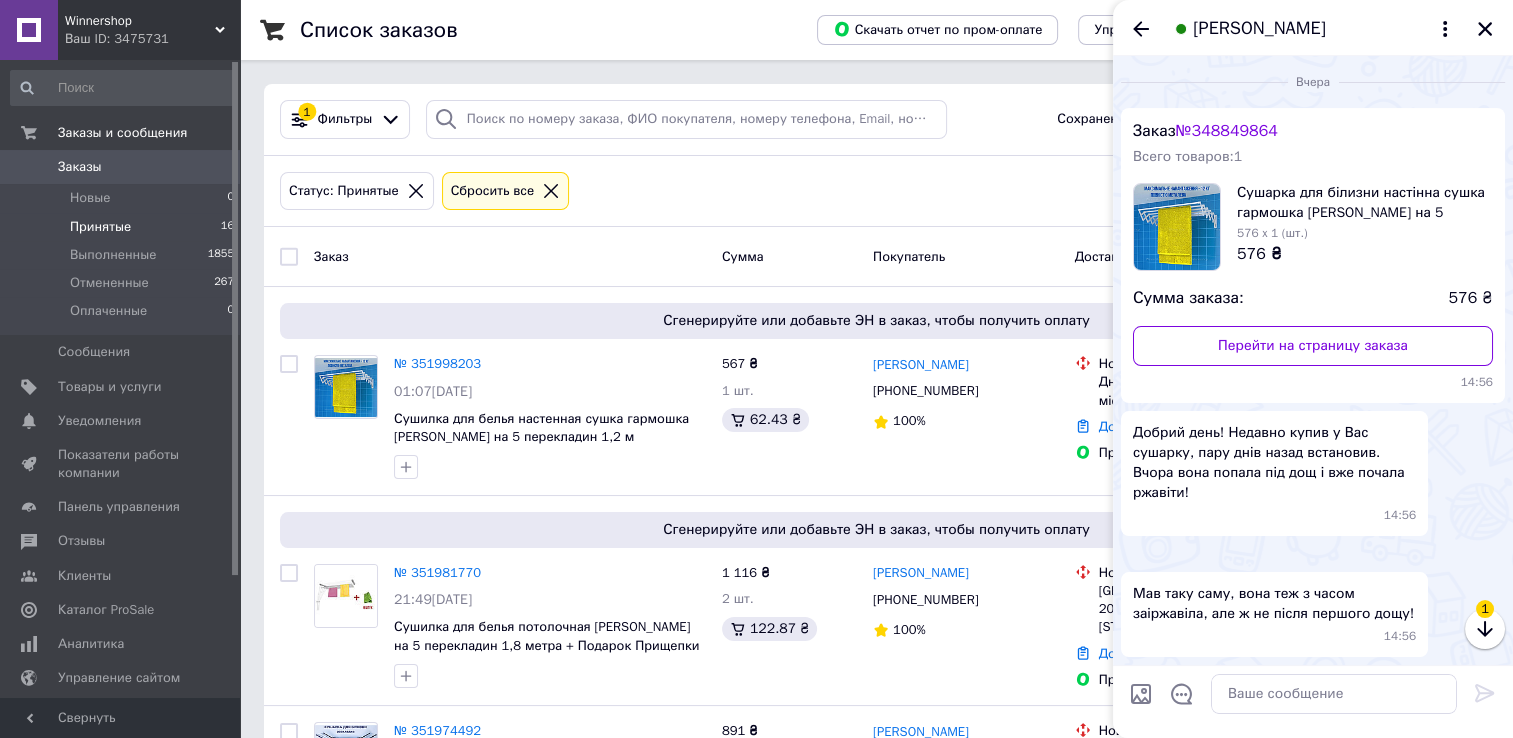 scroll, scrollTop: 853, scrollLeft: 0, axis: vertical 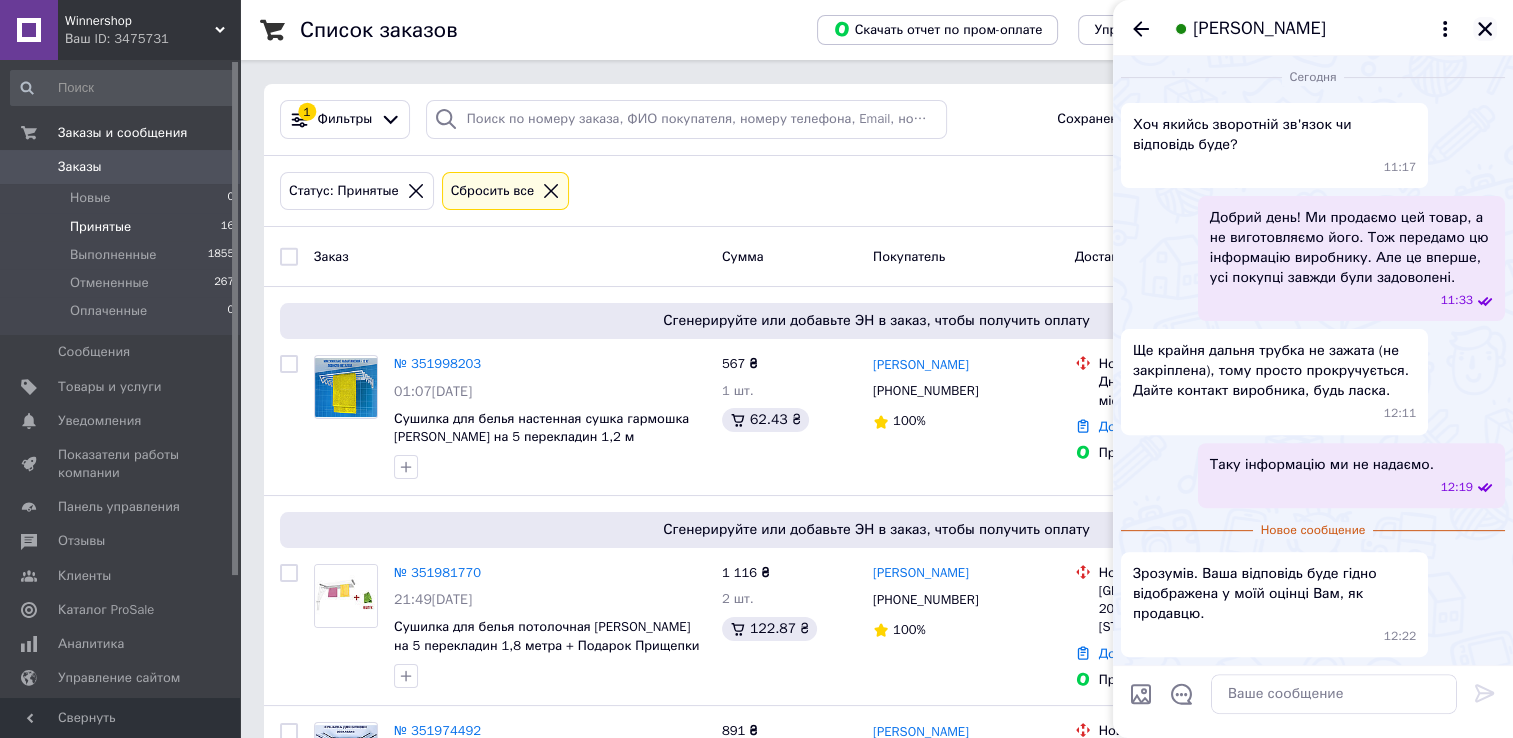 click 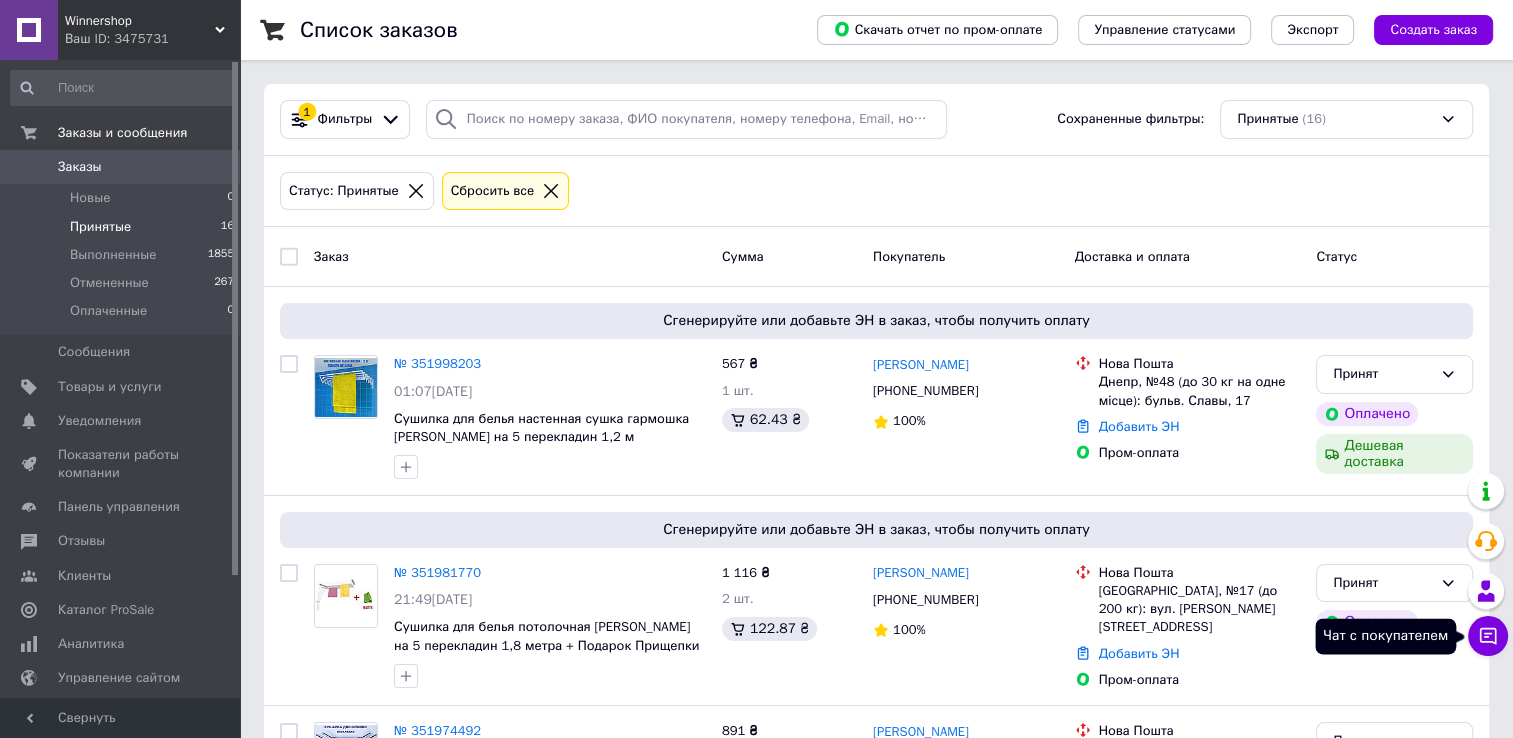 click 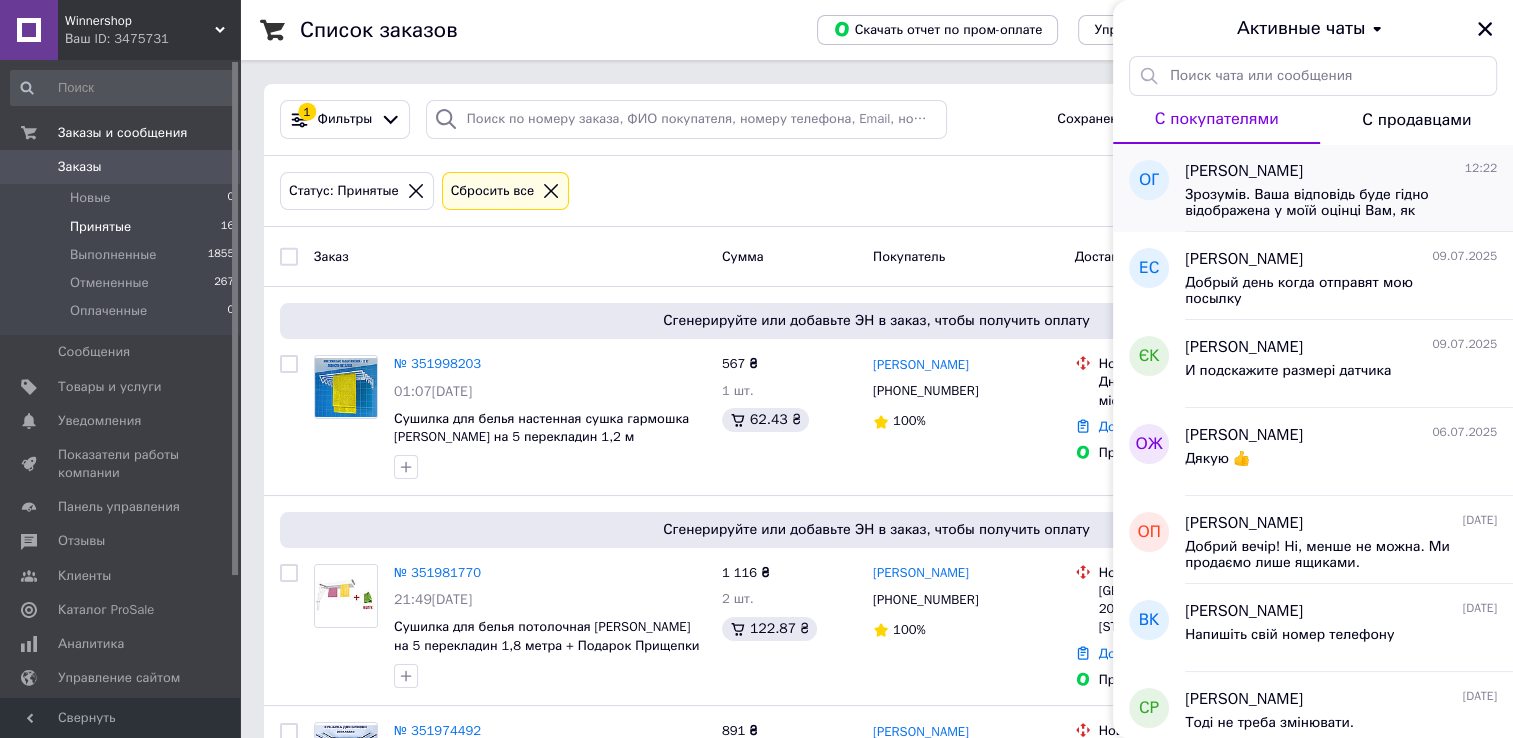 click on "Зрозумів. Ваша відповідь буде гідно відображена у моїй оцінці Вам, як продавцю." at bounding box center (1327, 203) 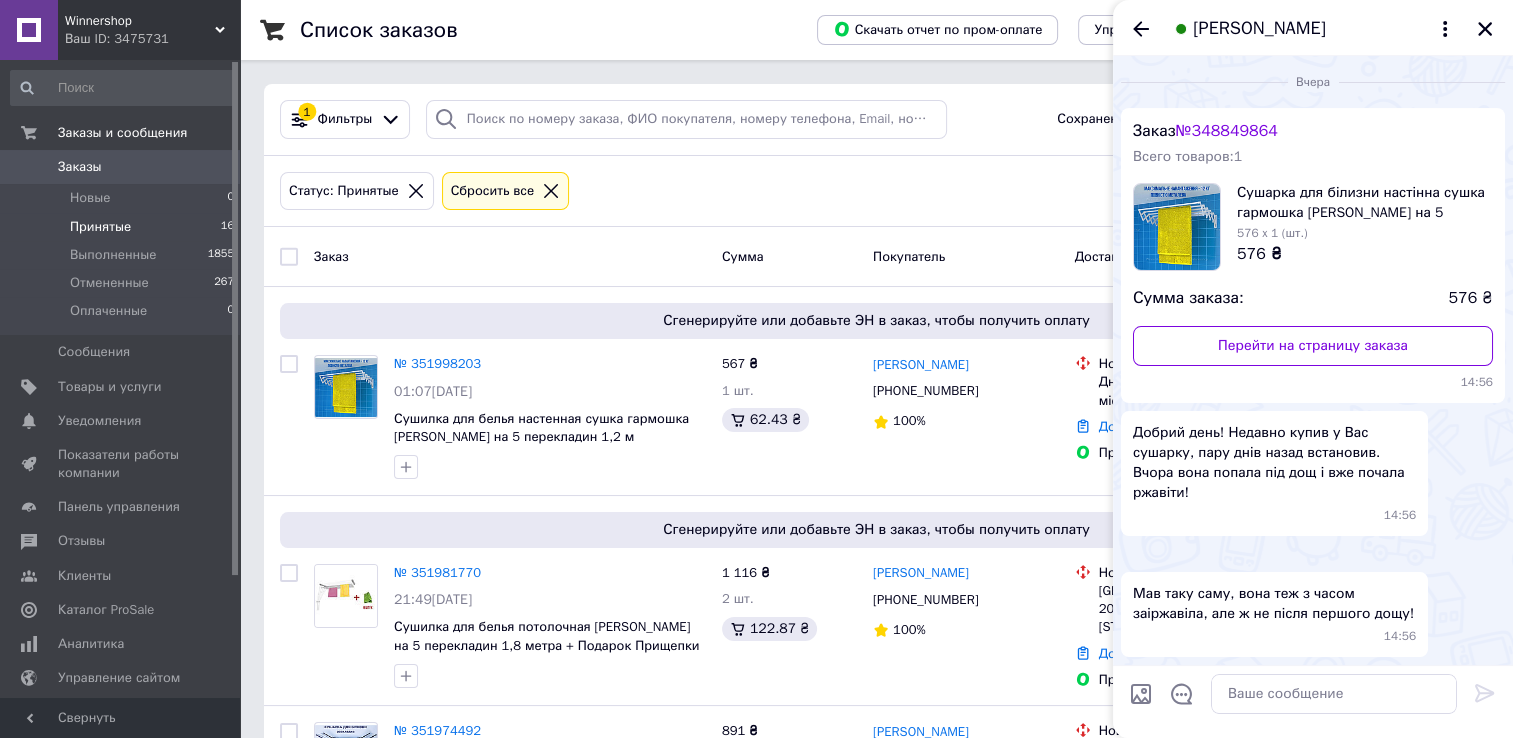 scroll, scrollTop: 817, scrollLeft: 0, axis: vertical 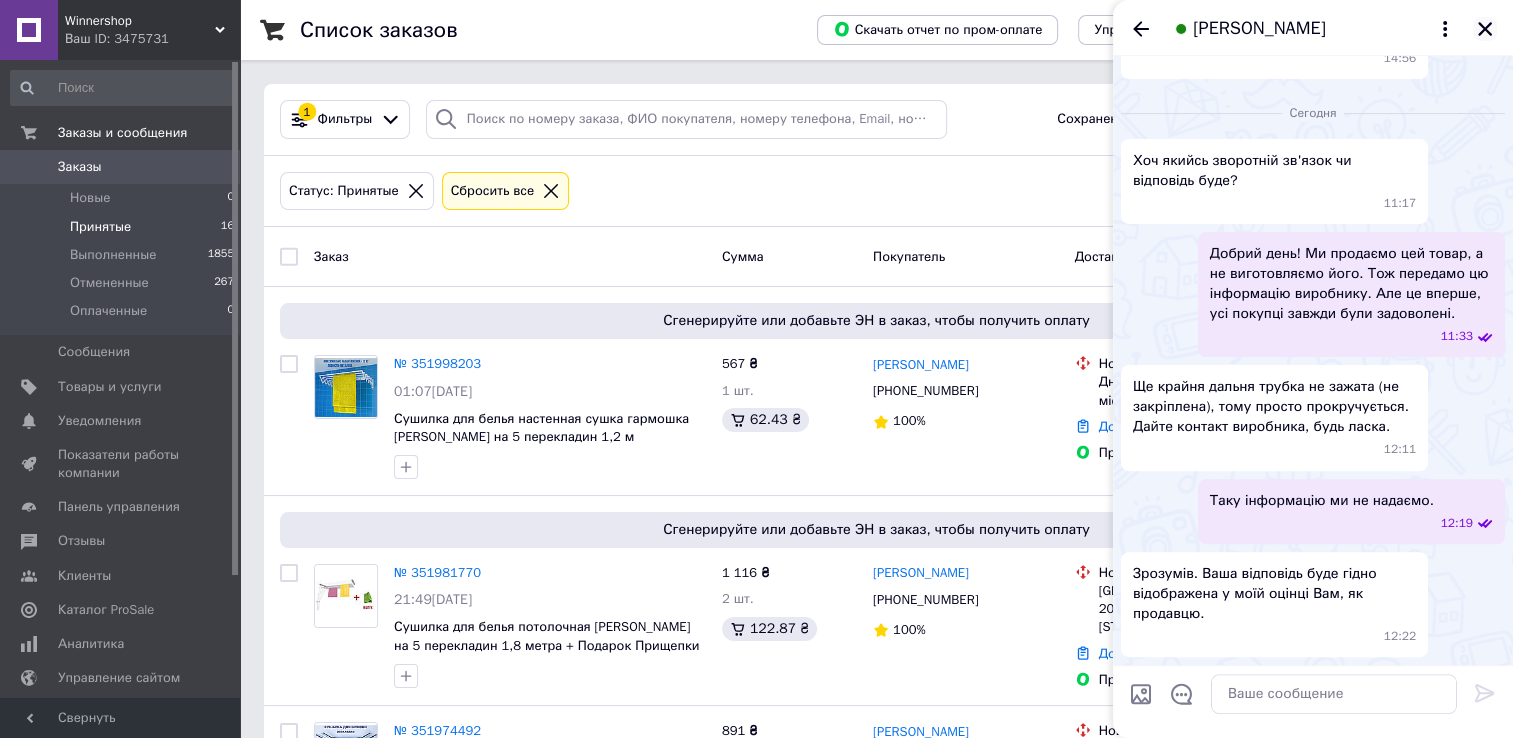 click 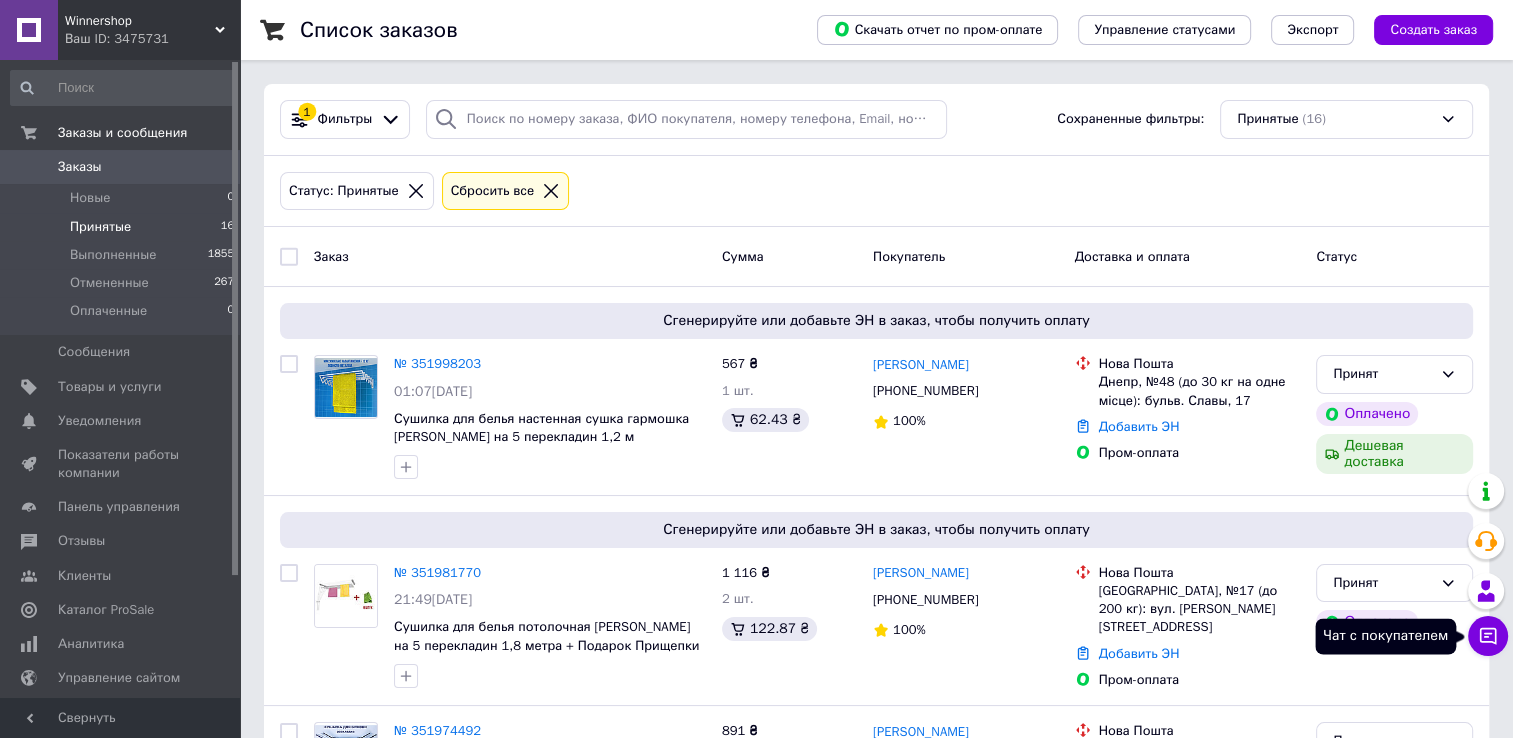 click on "Чат с покупателем" at bounding box center (1488, 636) 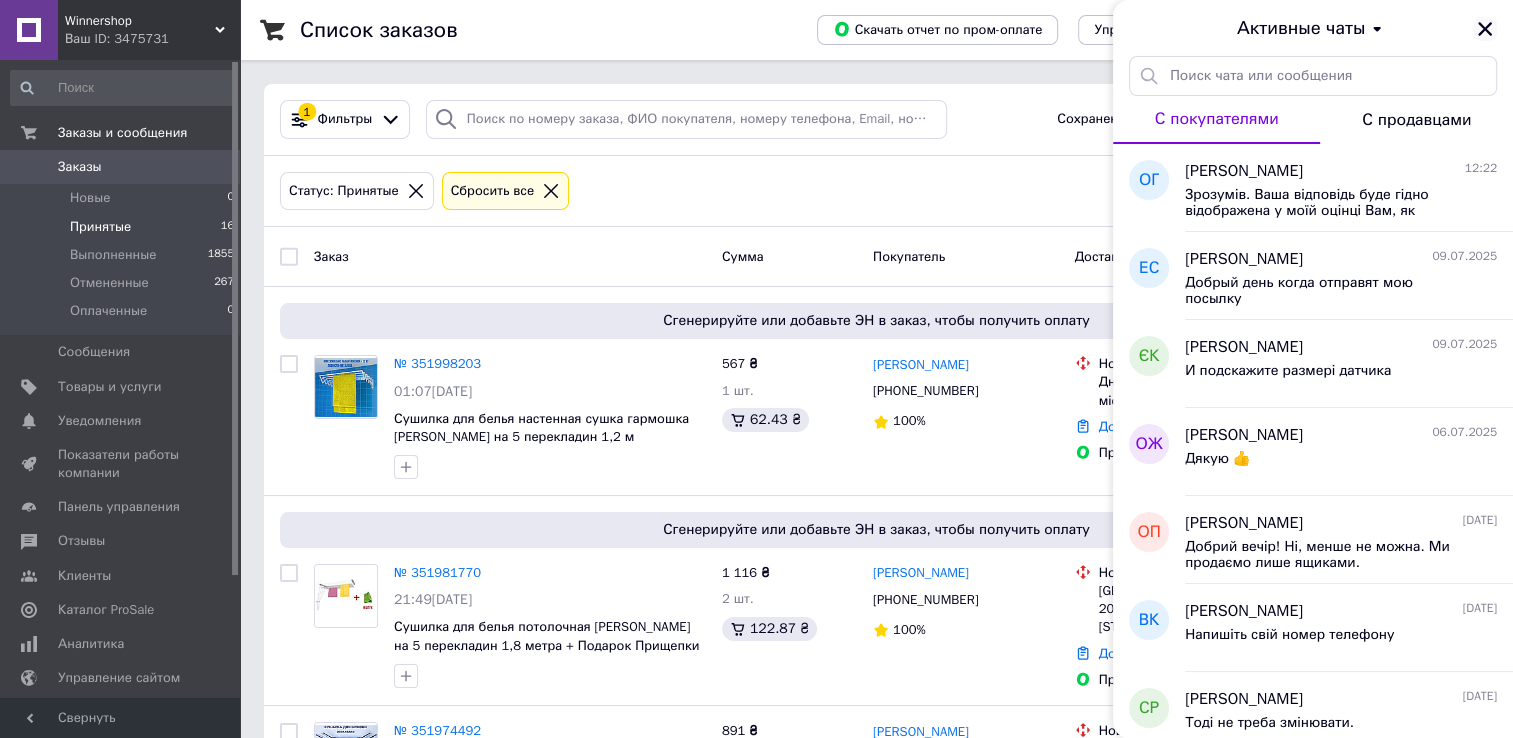 click 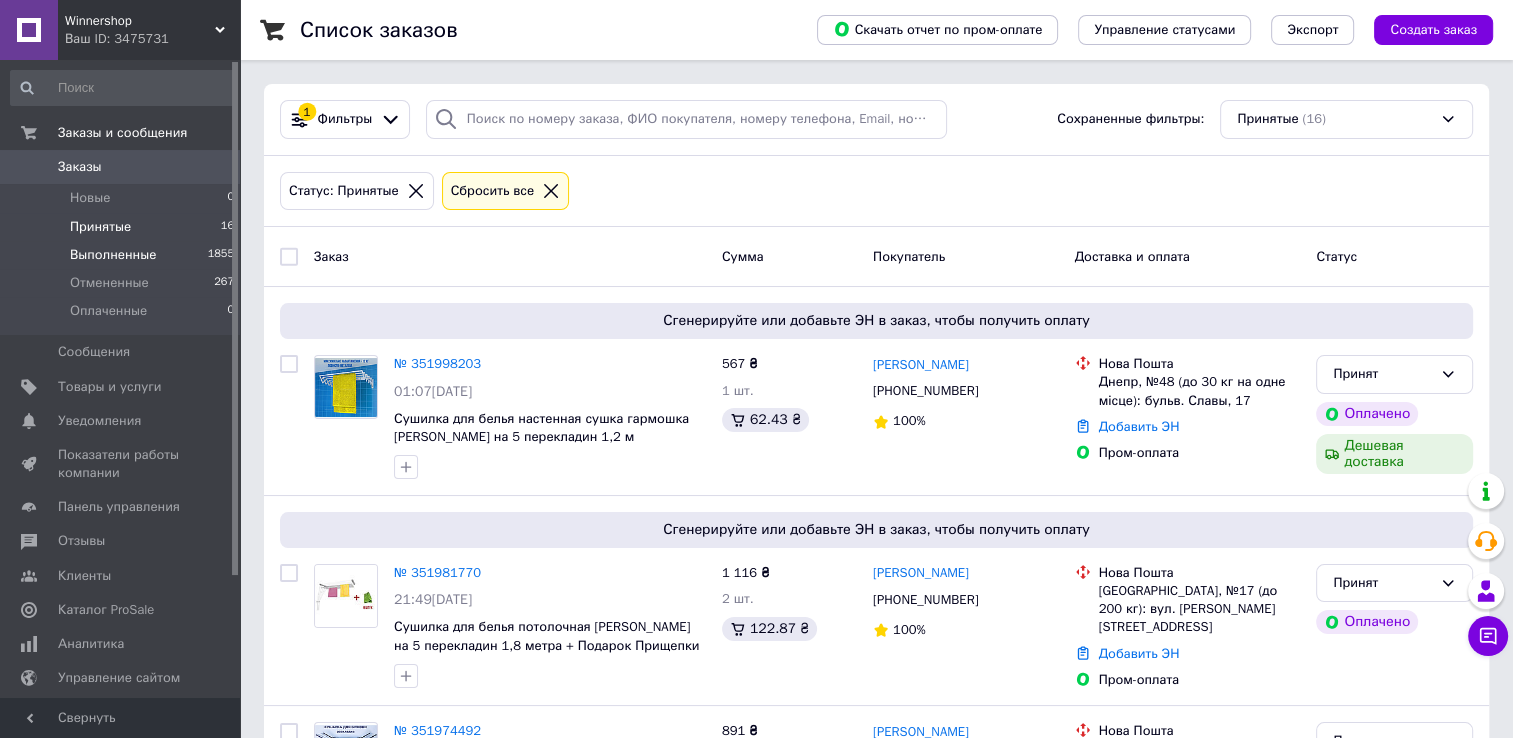 click on "Выполненные" at bounding box center [113, 255] 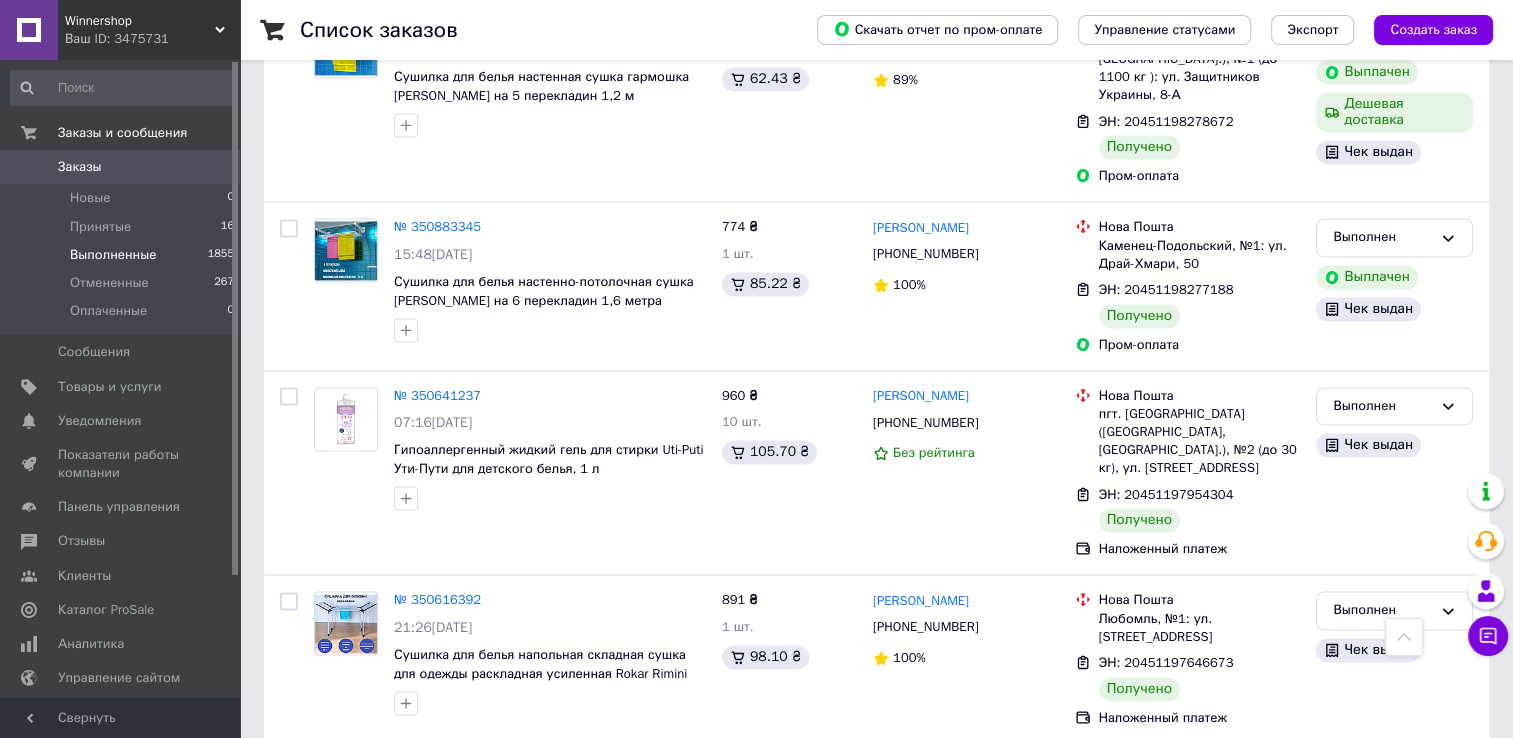 scroll, scrollTop: 3288, scrollLeft: 0, axis: vertical 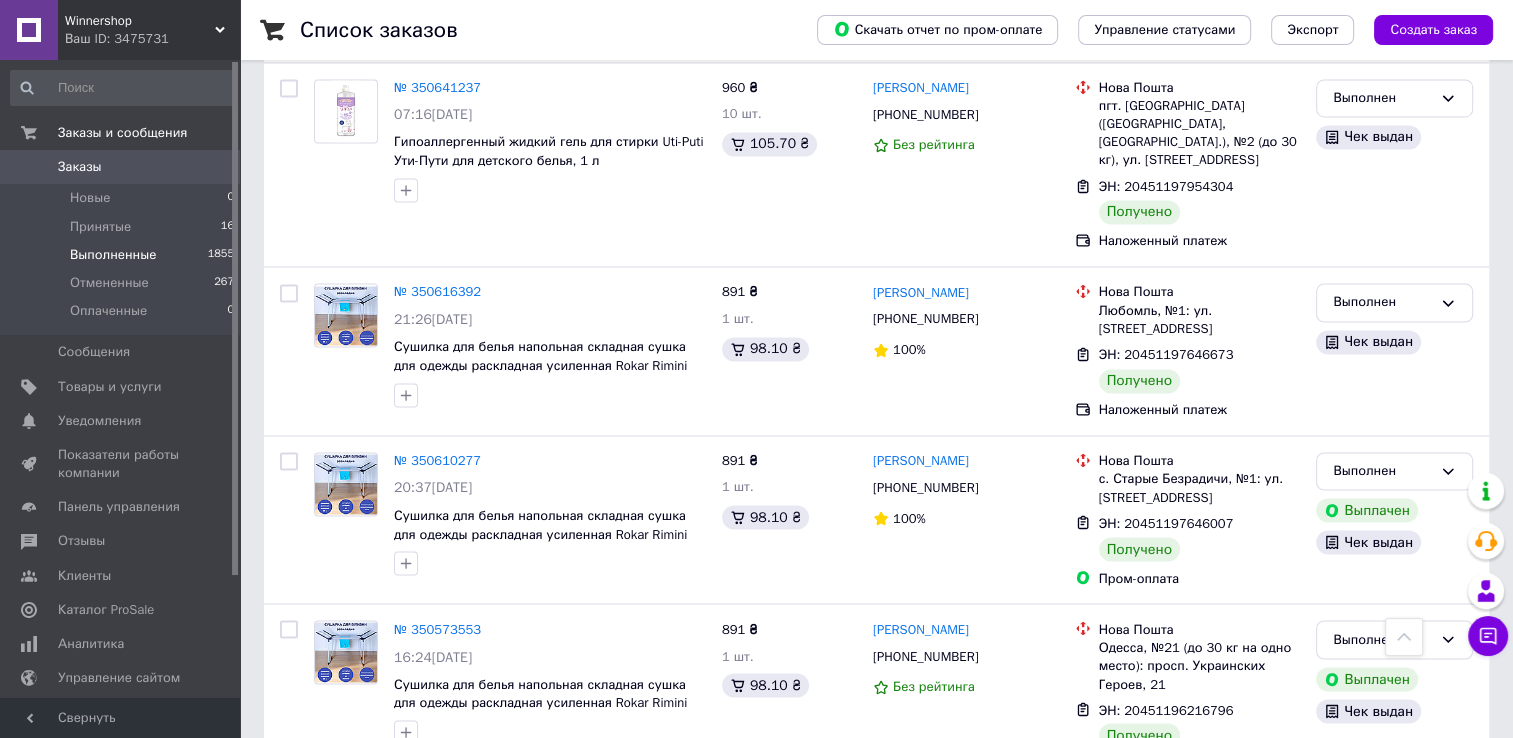 click on "3" at bounding box center (372, 835) 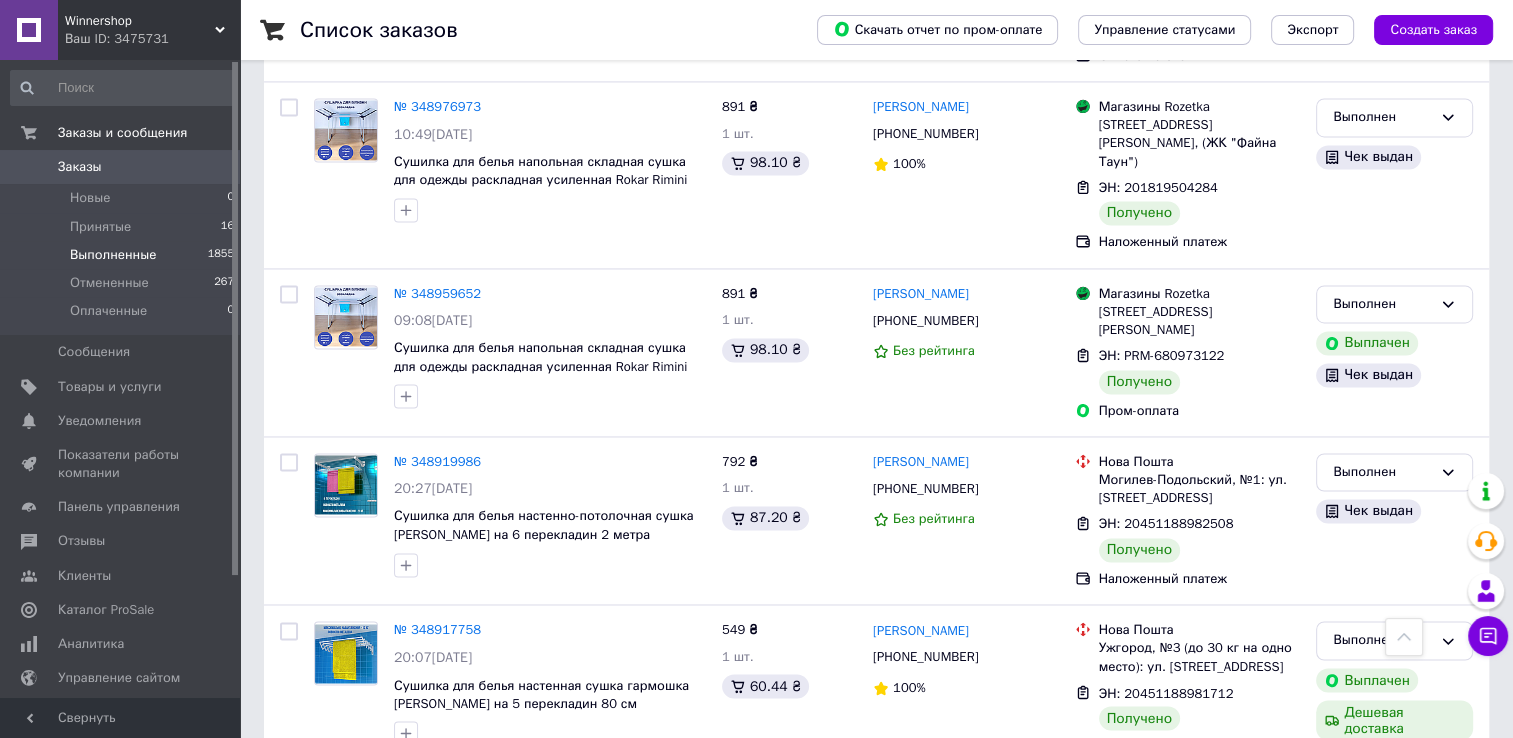 scroll, scrollTop: 3112, scrollLeft: 0, axis: vertical 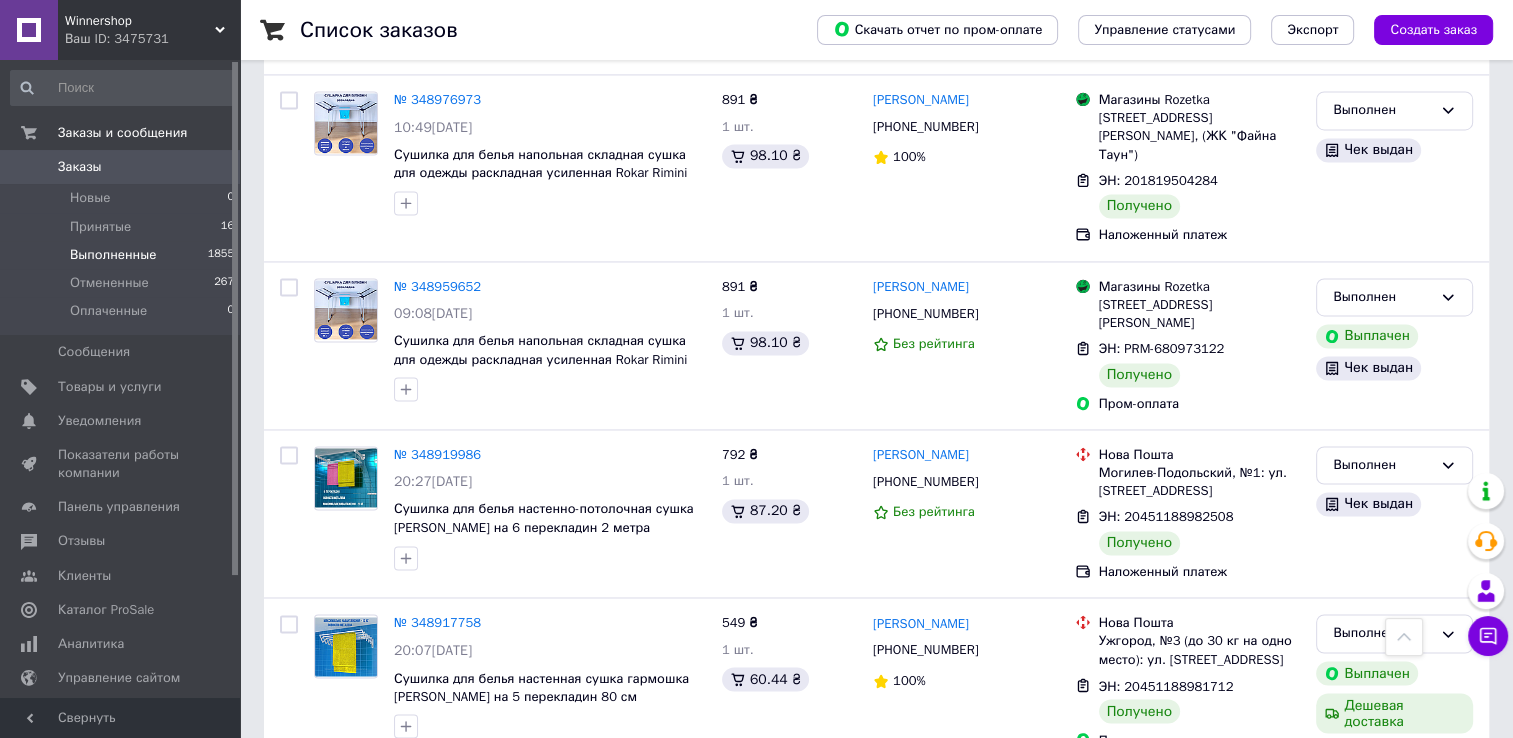 click on "4" at bounding box center (550, 826) 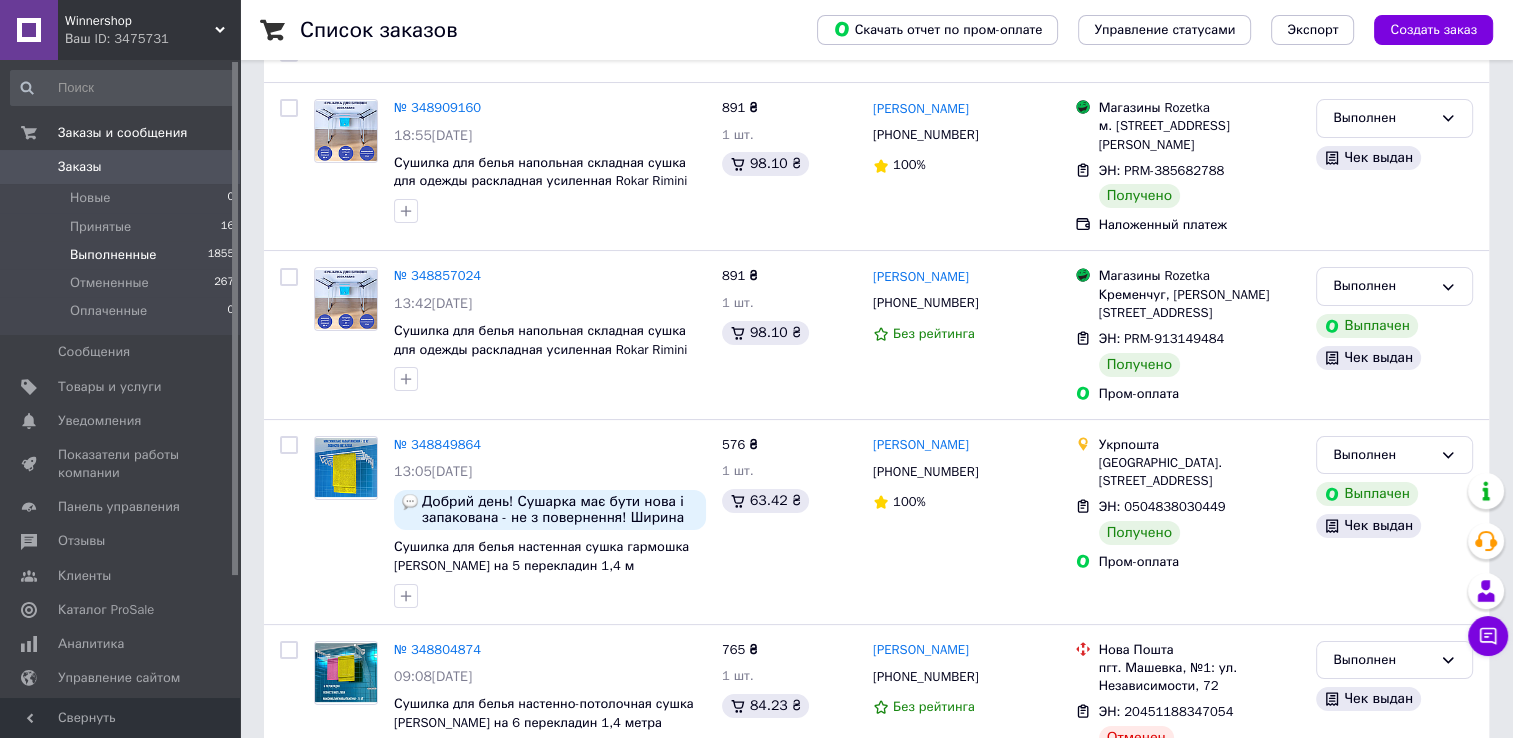 scroll, scrollTop: 400, scrollLeft: 0, axis: vertical 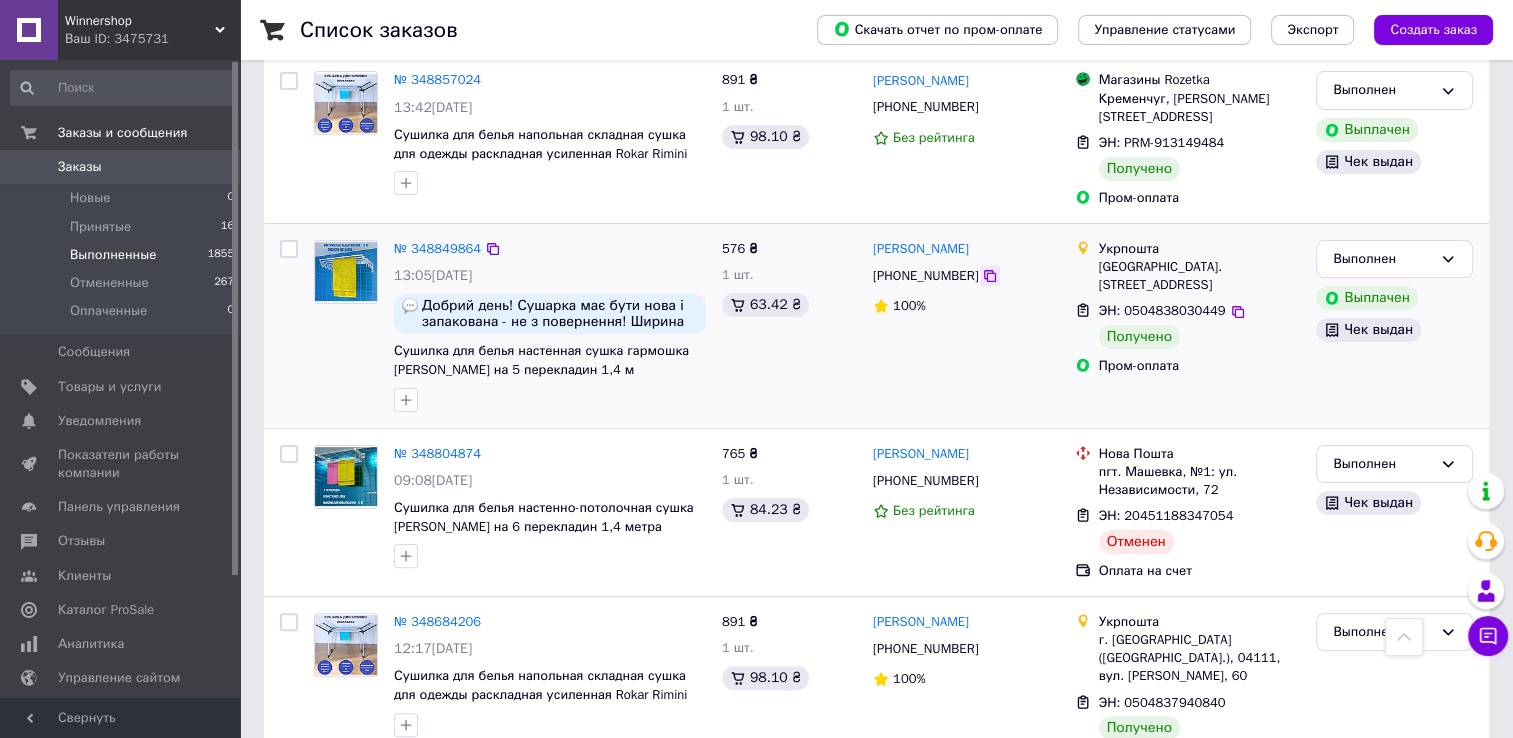 click 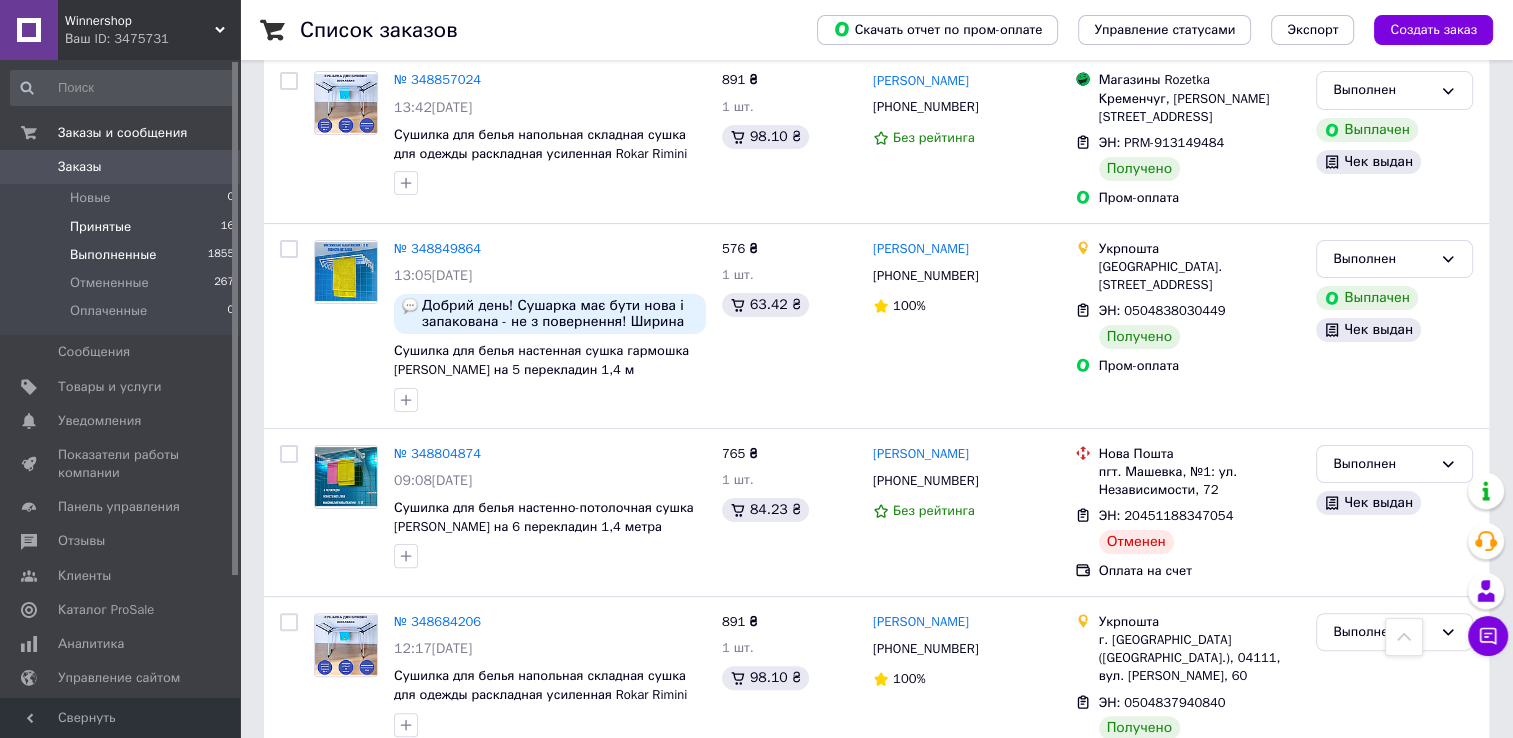 click on "Принятые" at bounding box center (100, 227) 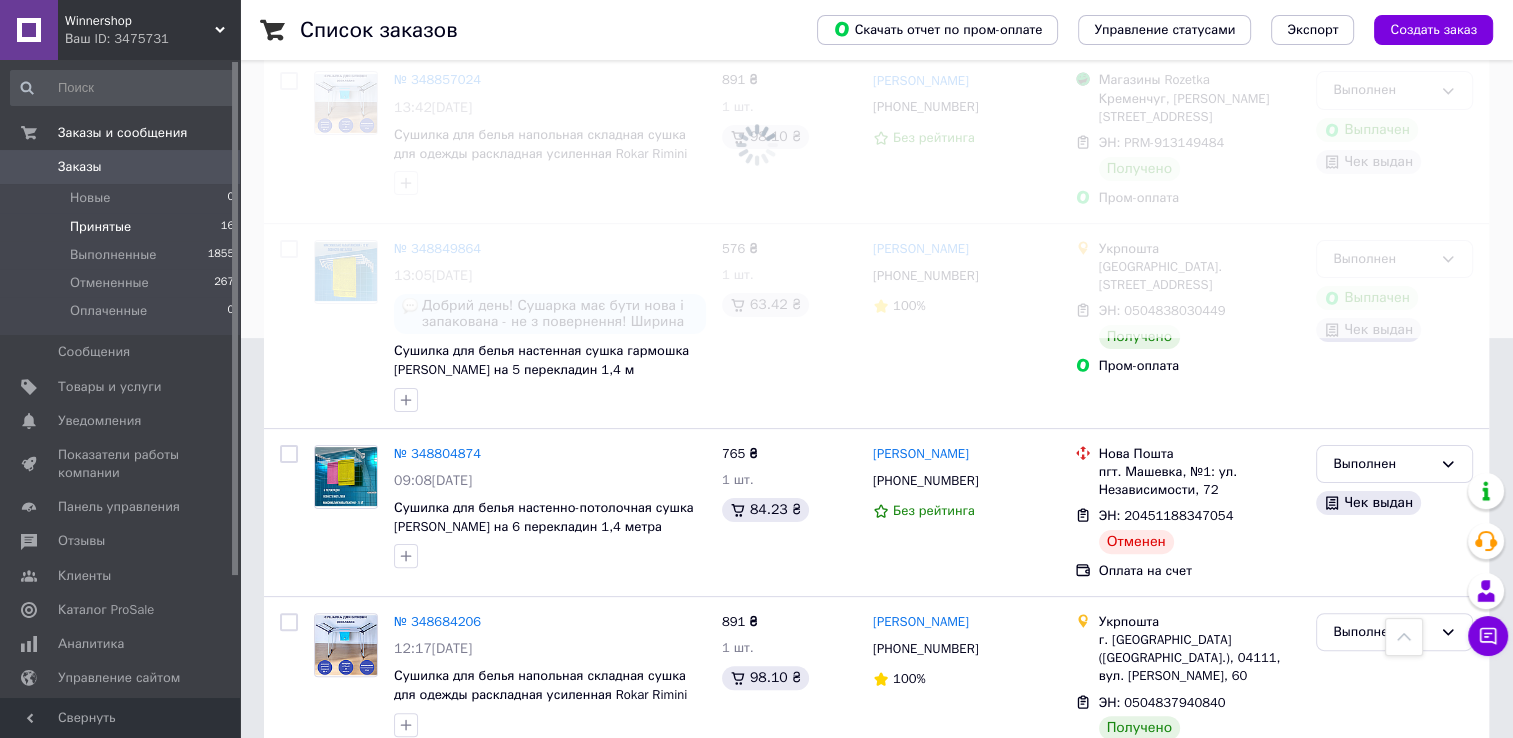 scroll, scrollTop: 0, scrollLeft: 0, axis: both 